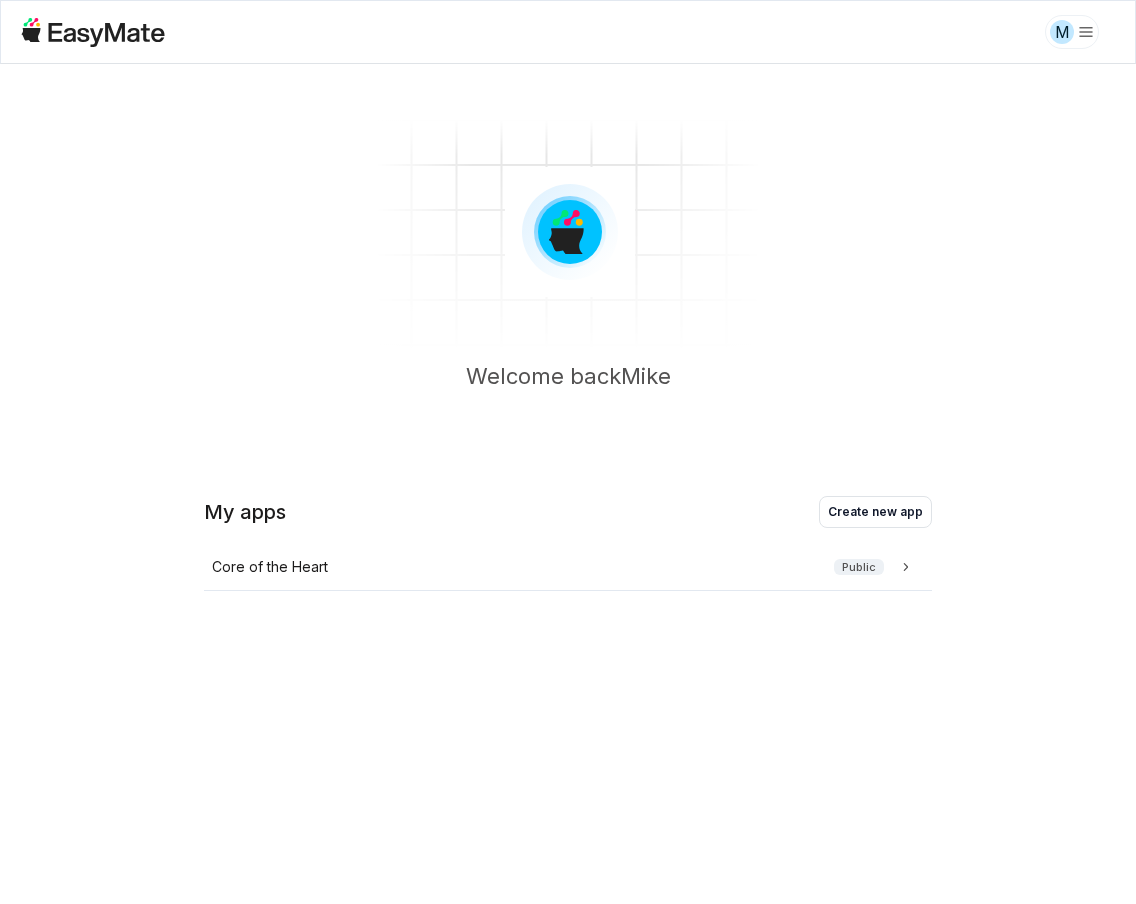 scroll, scrollTop: 0, scrollLeft: 0, axis: both 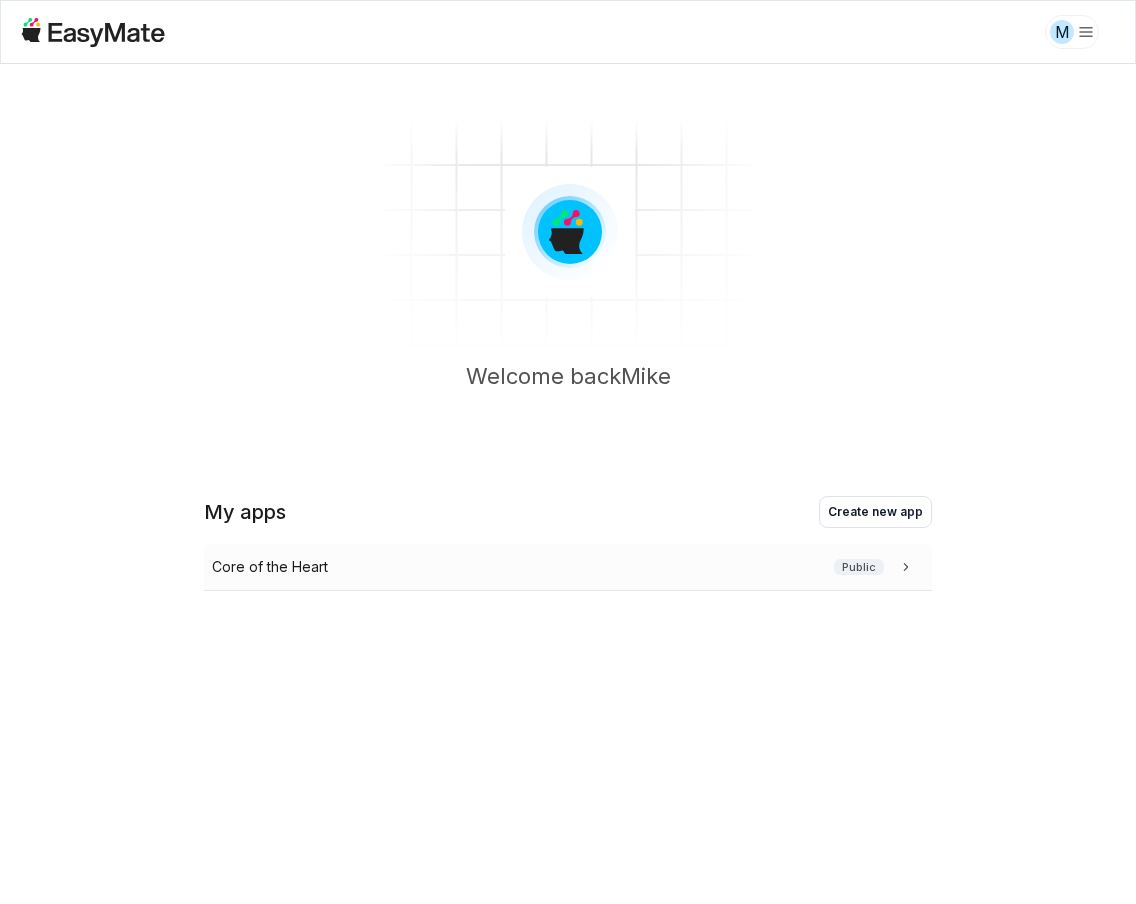 click 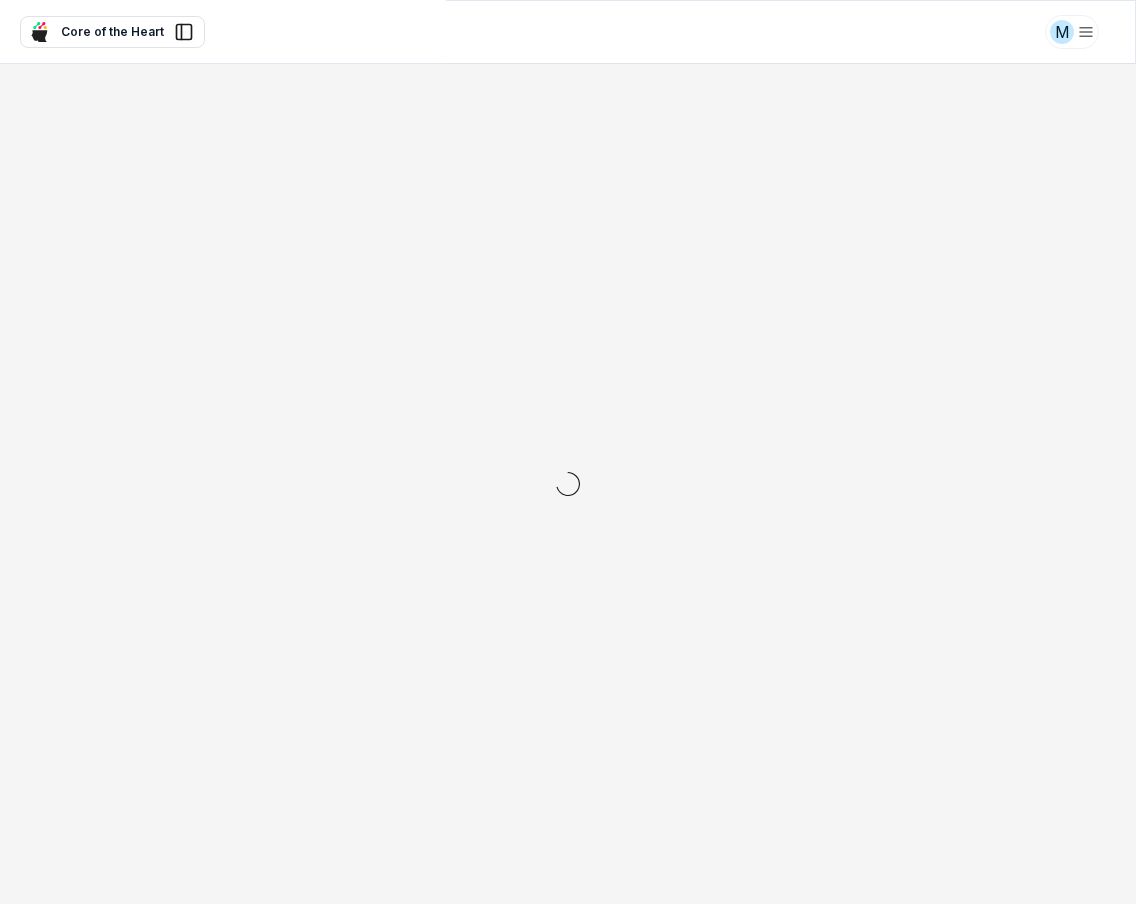 type on "*" 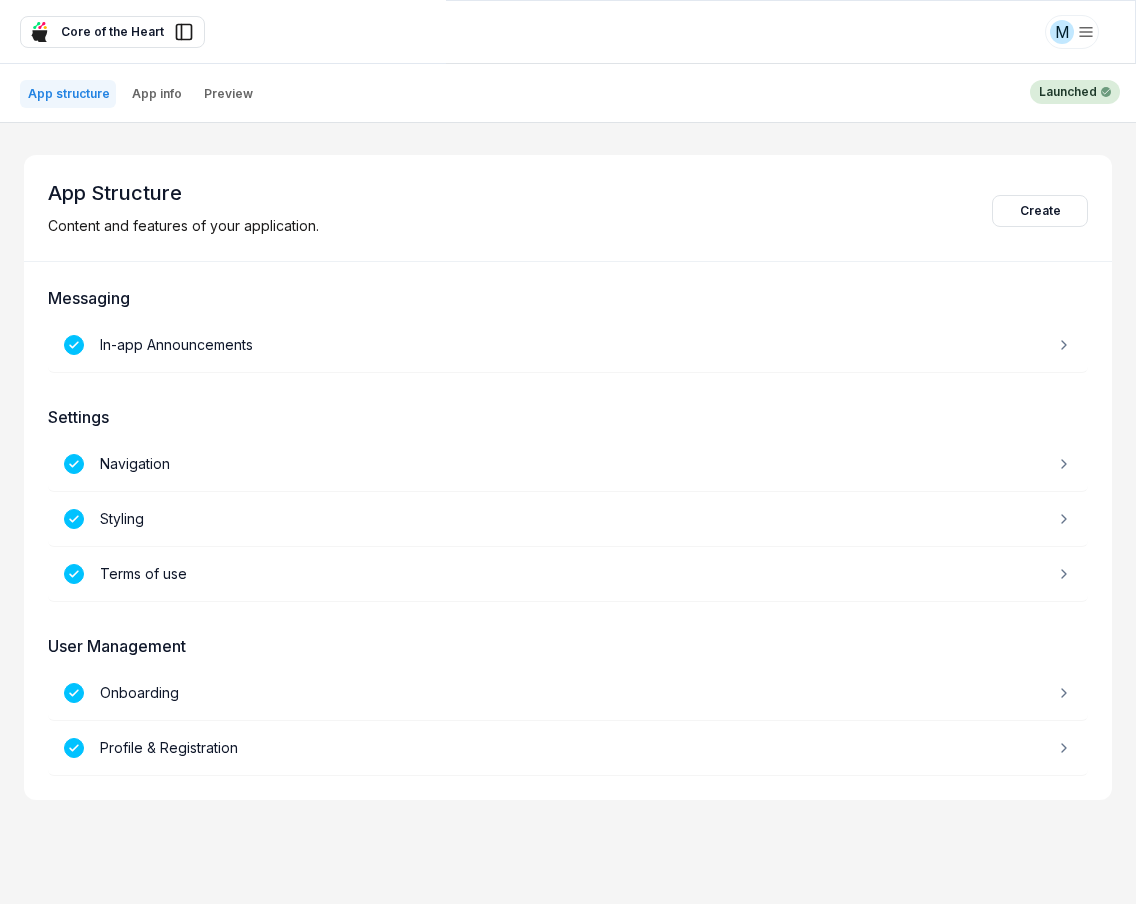 click on "We value your privacy We use cookies to enhance your browsing experience, serve personalised ads or content, and analyse our traffic. By clicking "Accept All", you consent to our use of cookies. Customize   Reject All   Accept All   Customize Consent Preferences   We use cookies to help you navigate efficiently and perform certain functions. You will find detailed information about all cookies under each consent category below. The cookies that are categorised as "Necessary" are stored on your browser as they are essential for enabling the basic functionalities of the site. ...  Show more Necessary Always Active Necessary cookies are required to enable the basic features of this site, such as providing secure log-in or adjusting your consent preferences. These cookies do not store any personally identifiable data. Cookie cookieyes-consent Duration 1 year Description Cookie __cf_bm Duration 1 hour Description This cookie, set by Cloudflare, is used to support Cloudflare Bot Management.  Cookie __hssrc session" at bounding box center [568, 452] 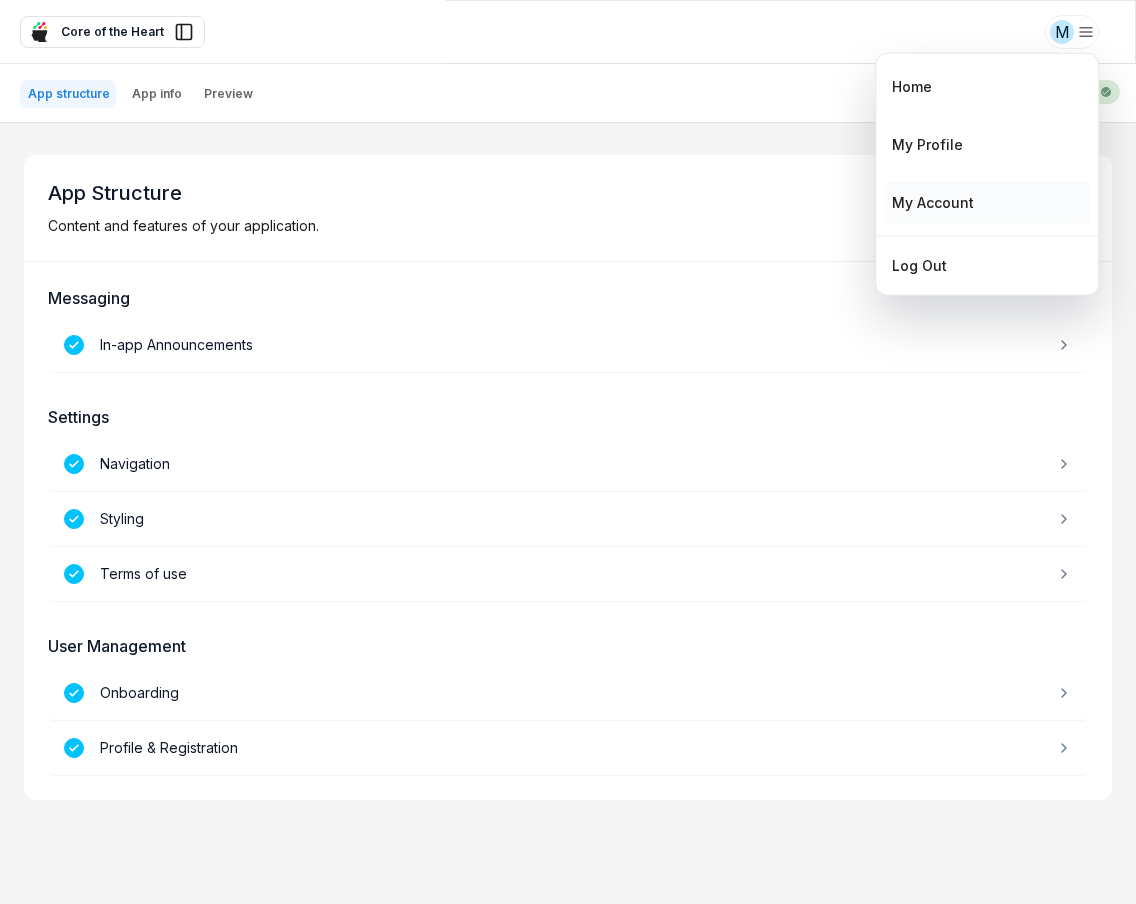 click on "My Account" at bounding box center (933, 203) 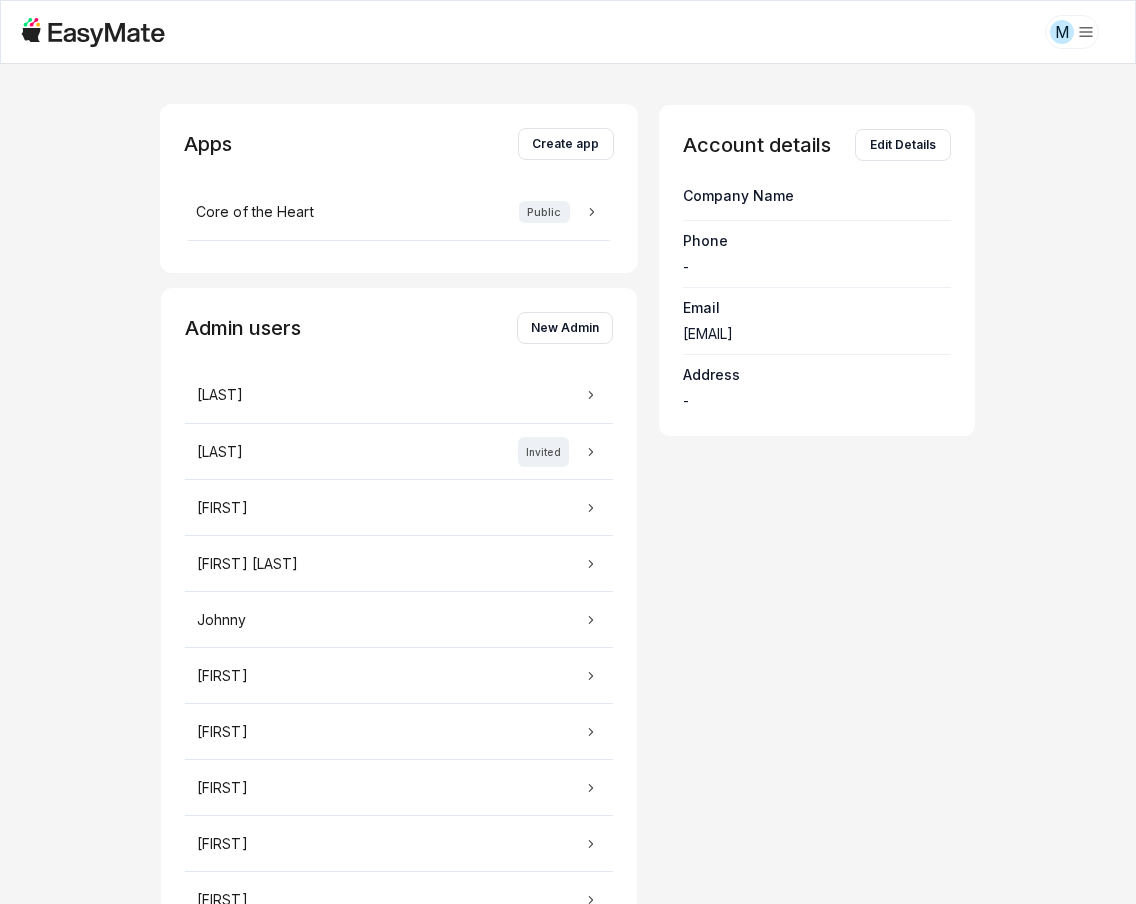scroll, scrollTop: 148, scrollLeft: 0, axis: vertical 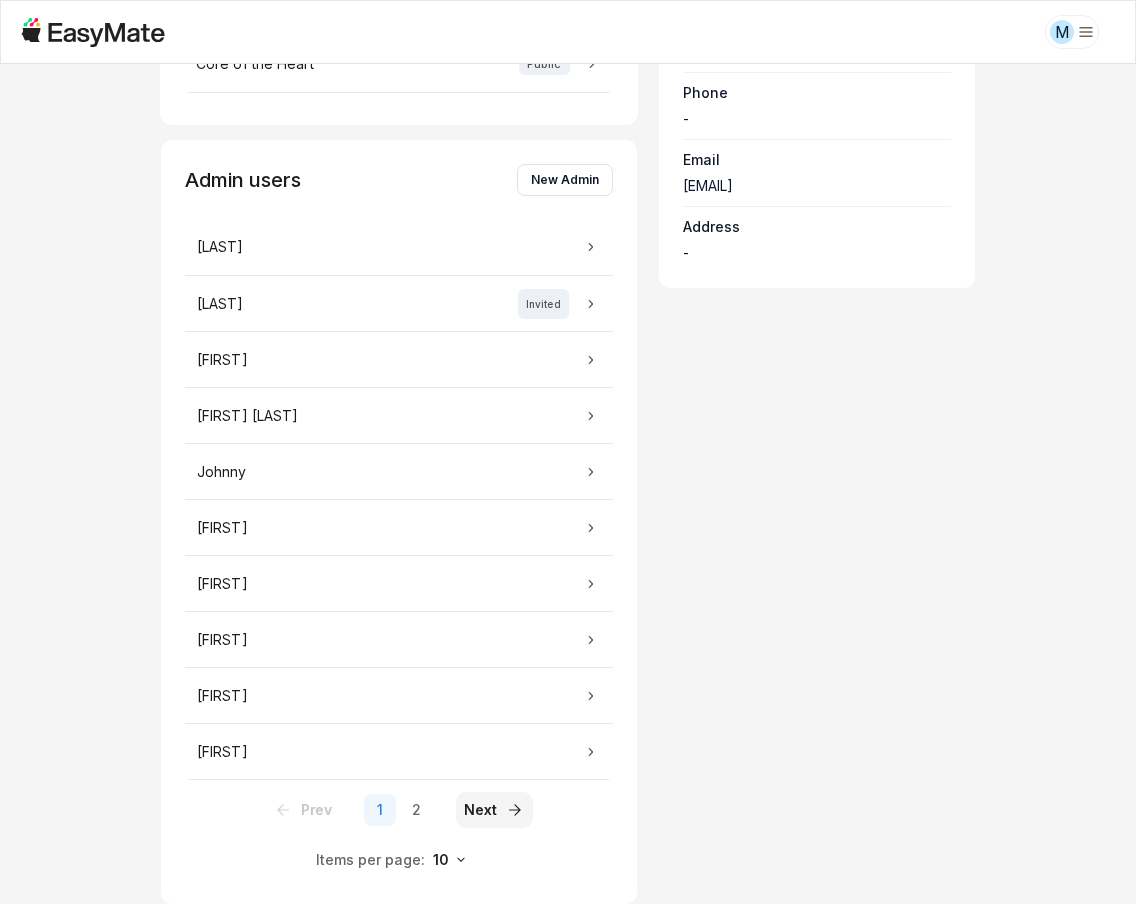 click on "Next" at bounding box center (494, 810) 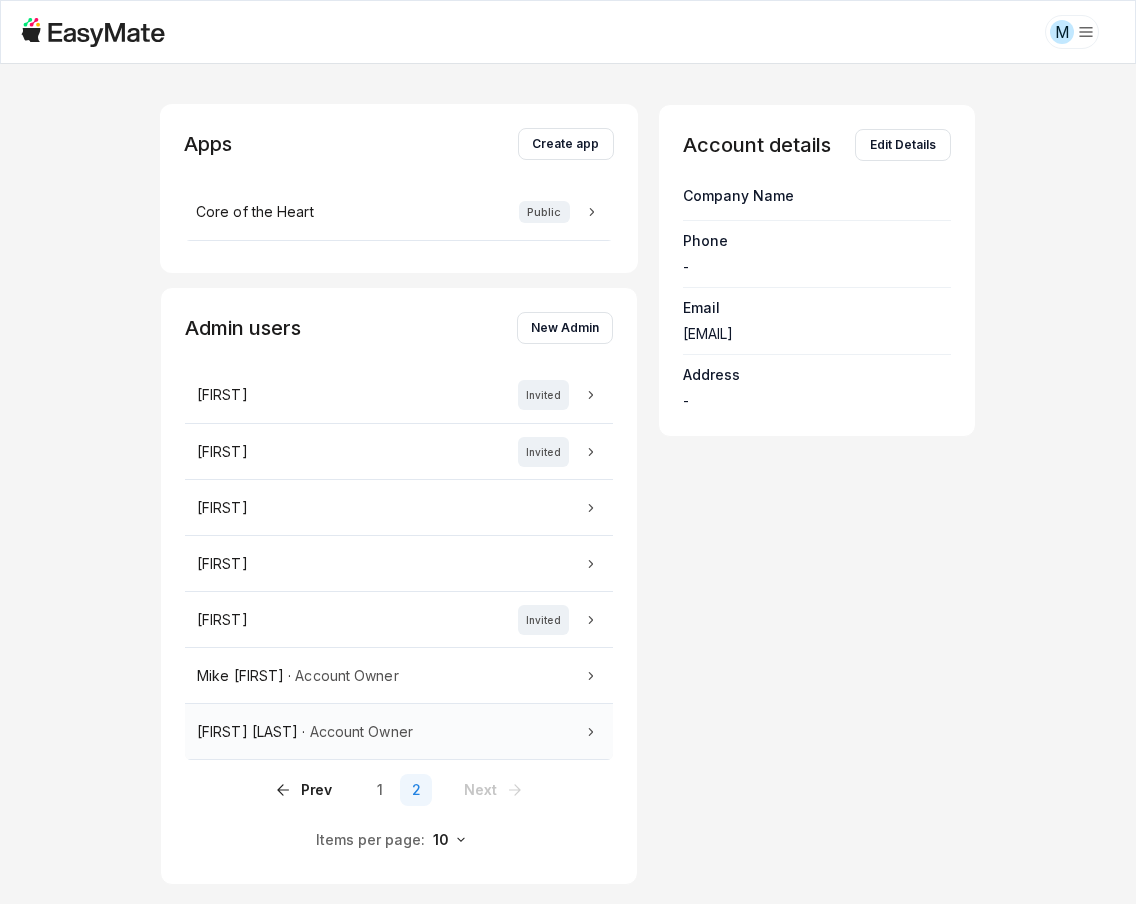 click on "Account Owner" at bounding box center (361, 732) 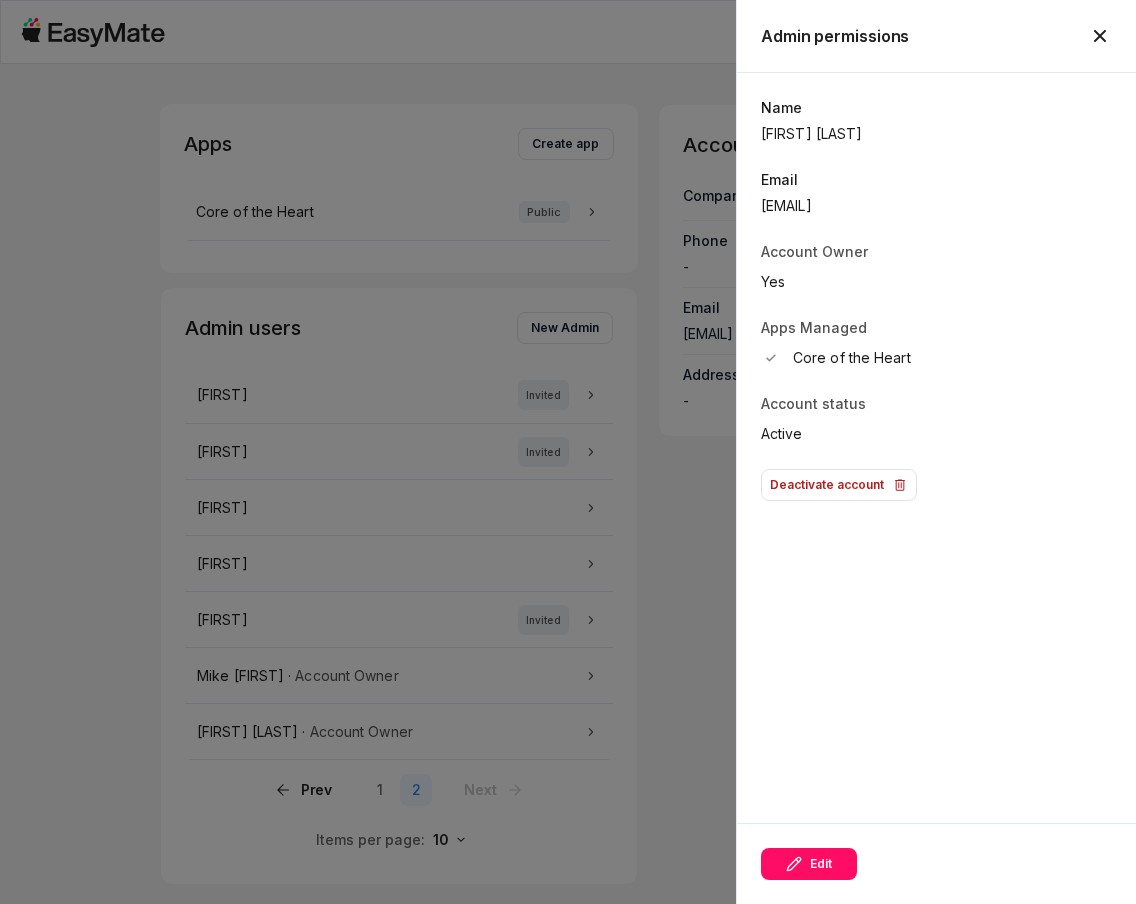 click on "Core of the Heart" at bounding box center [852, 358] 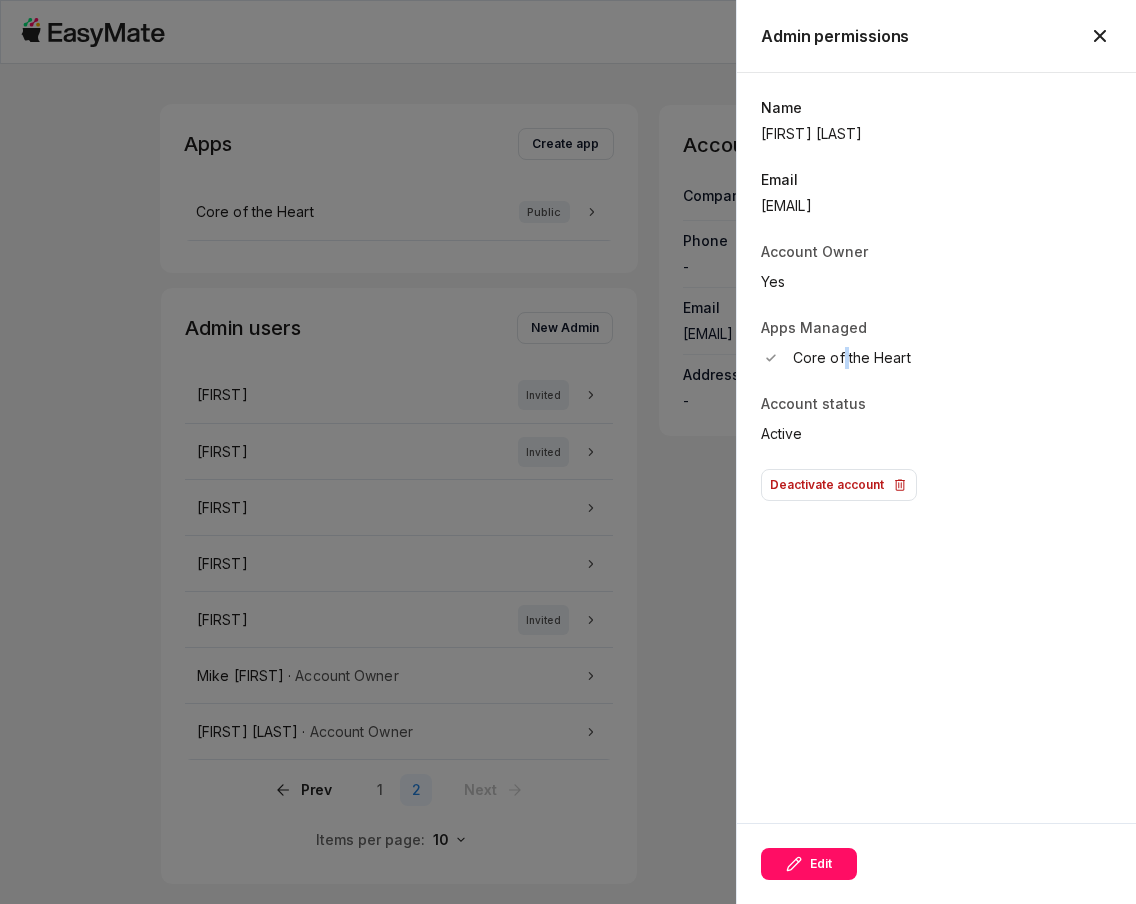 click on "Core of the Heart" at bounding box center [852, 358] 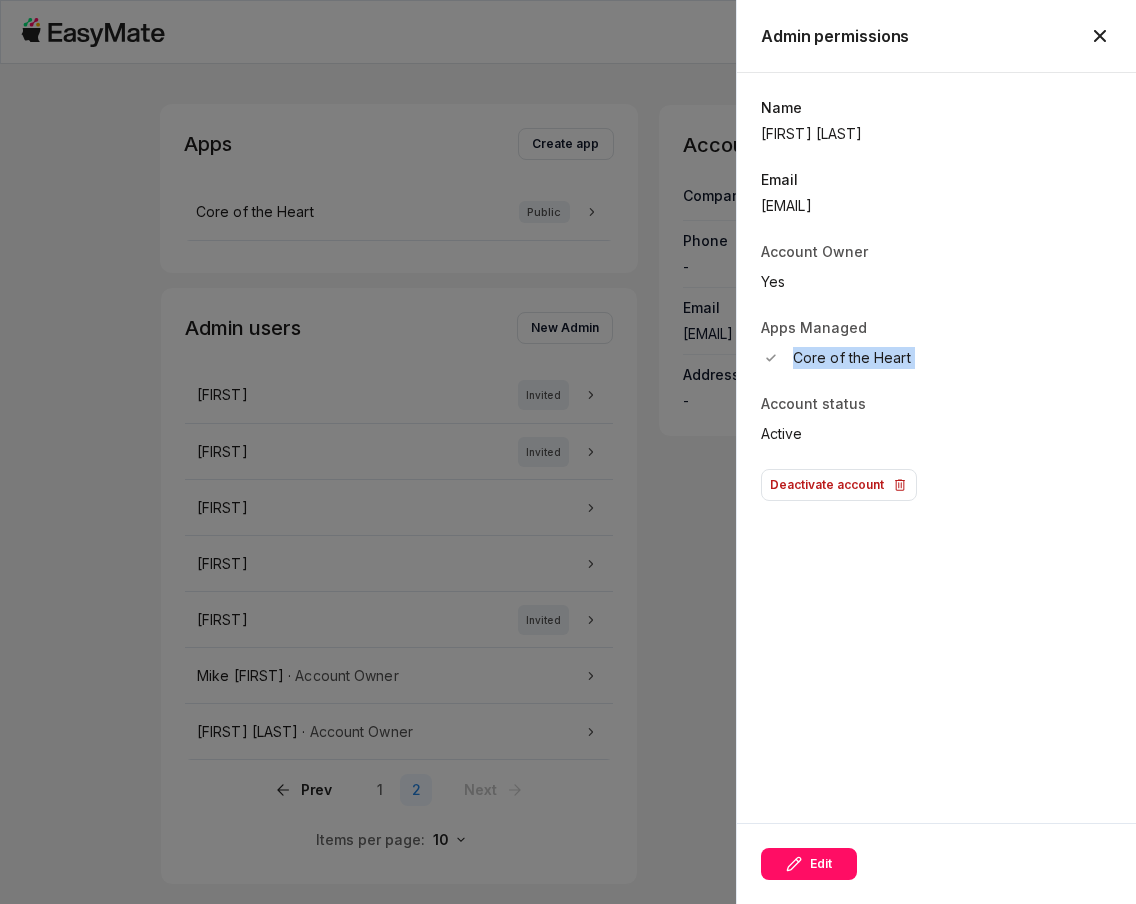 click on "Core of the Heart" at bounding box center [852, 358] 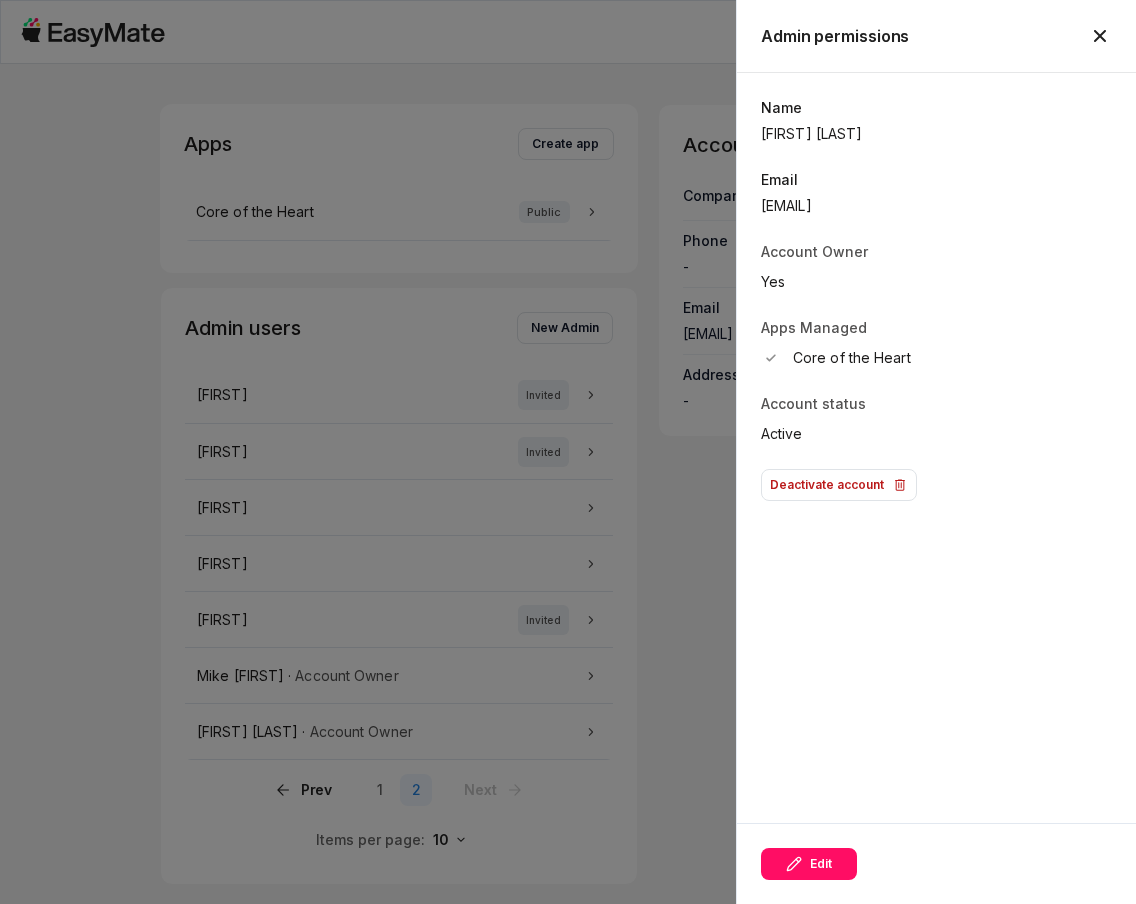 drag, startPoint x: 842, startPoint y: 357, endPoint x: 846, endPoint y: 426, distance: 69.115845 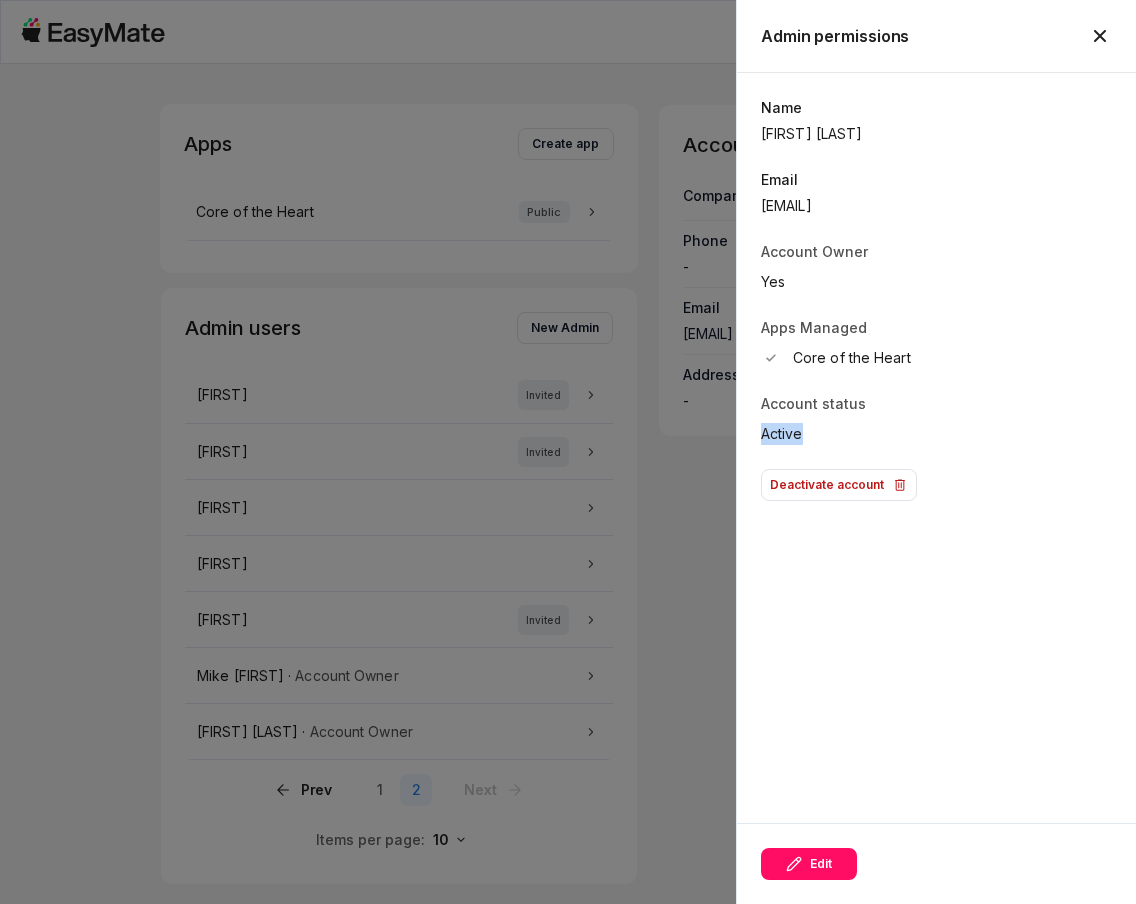 click on "Active" at bounding box center (936, 434) 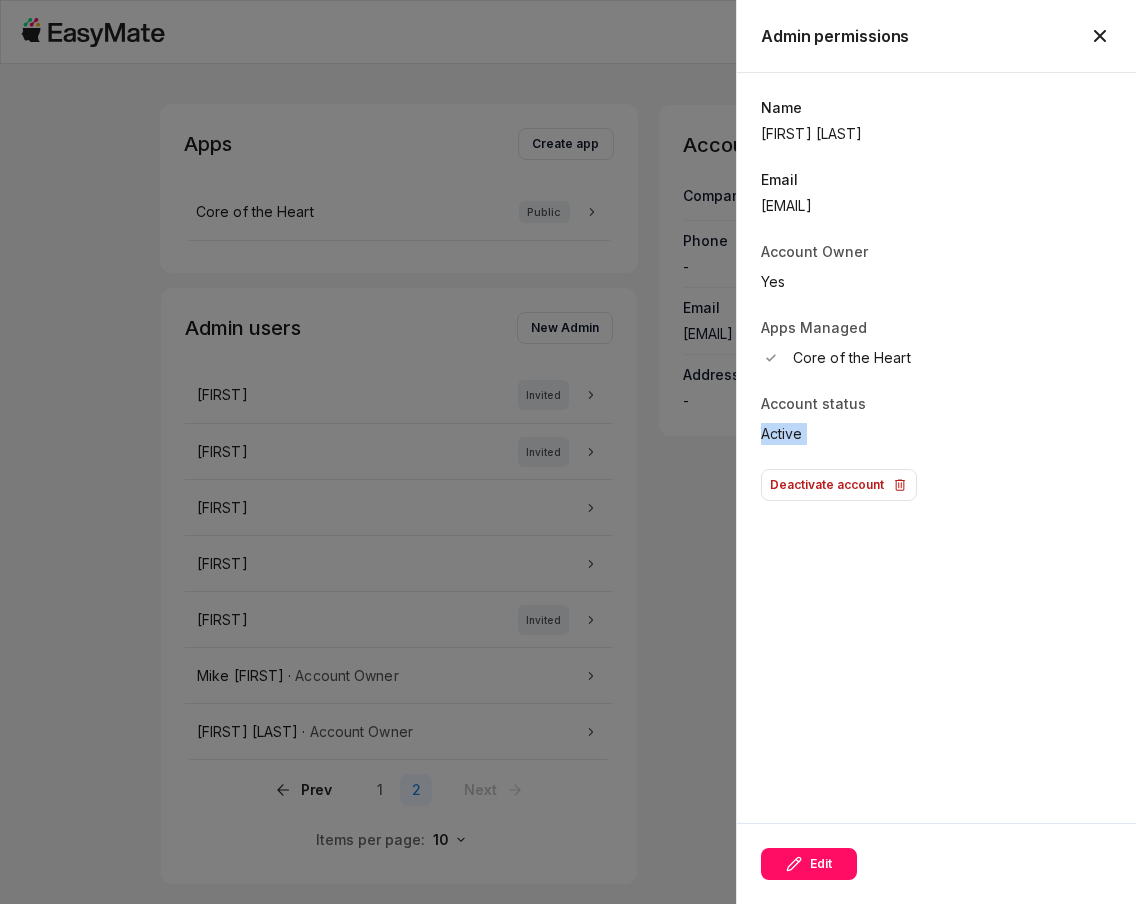 click on "Active" at bounding box center (936, 434) 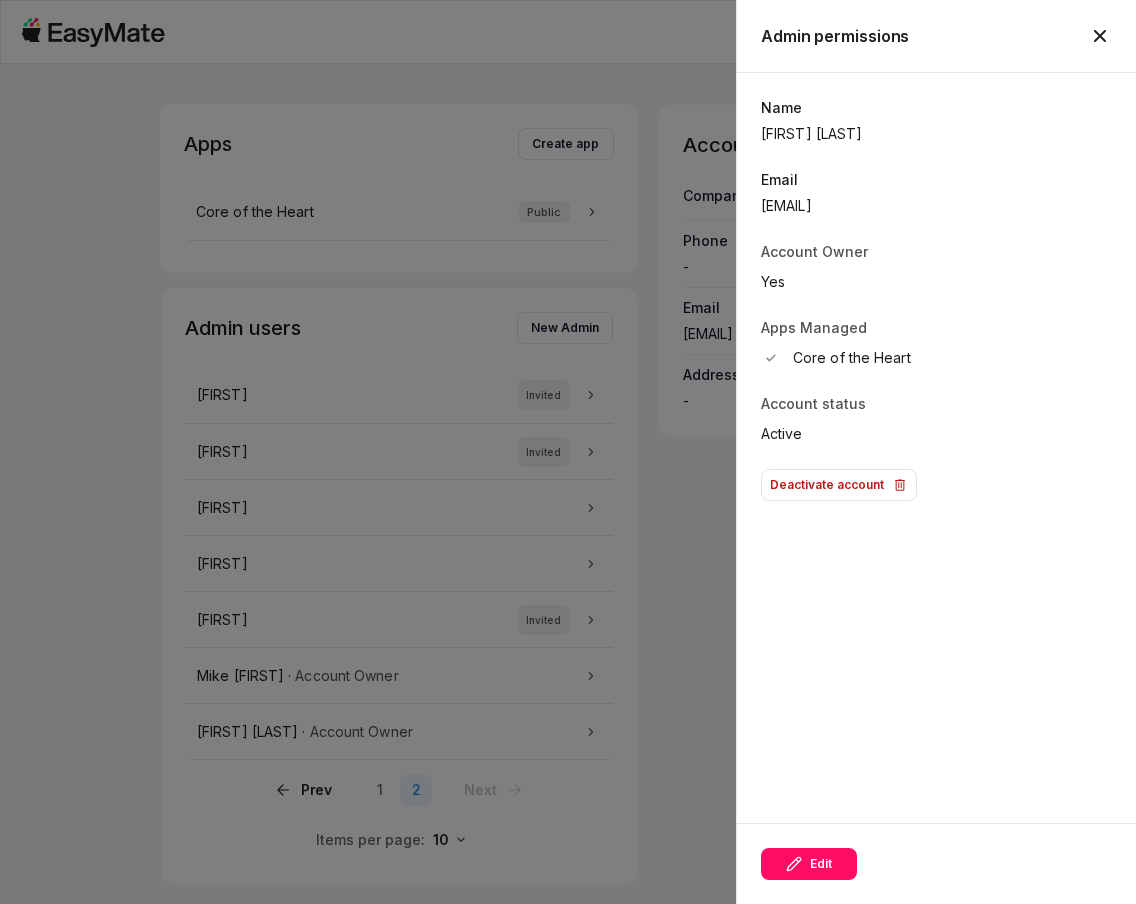 click on "Core of the Heart" at bounding box center [852, 358] 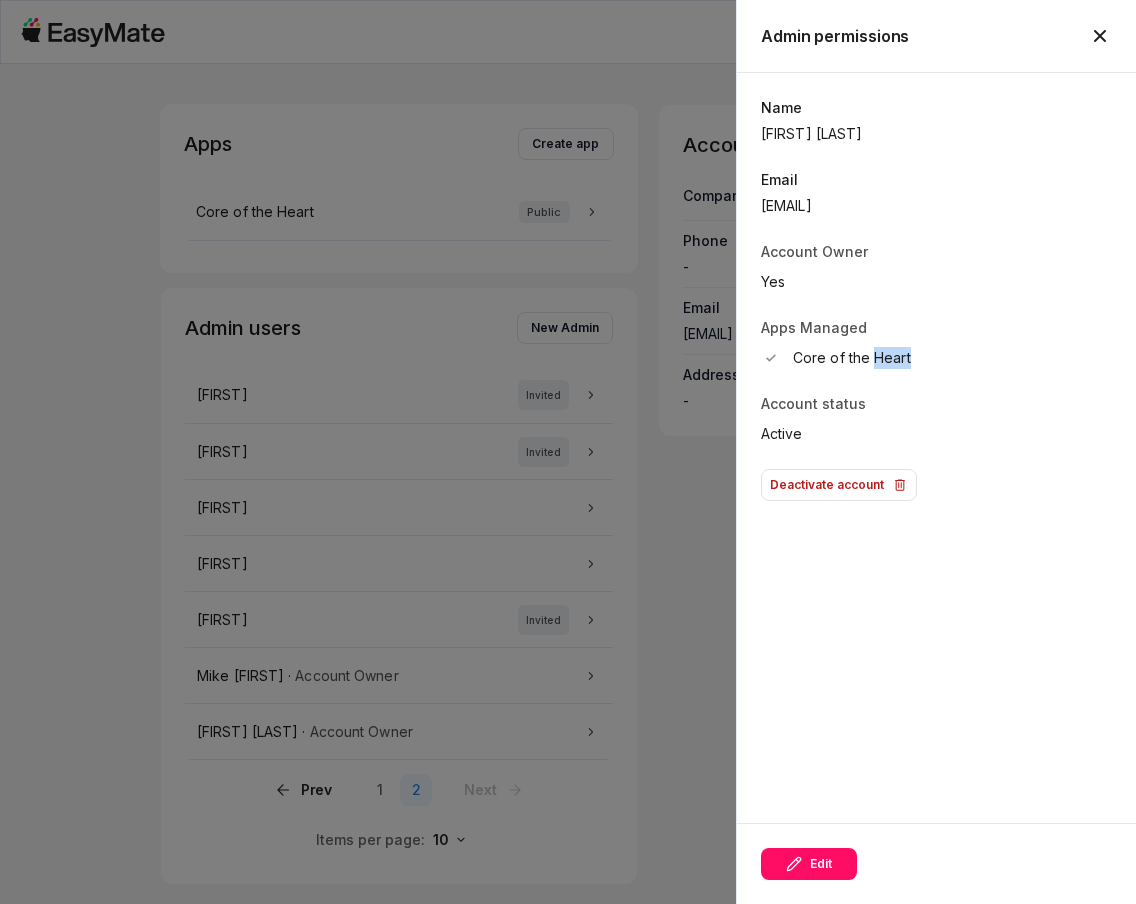 click on "Core of the Heart" at bounding box center [852, 358] 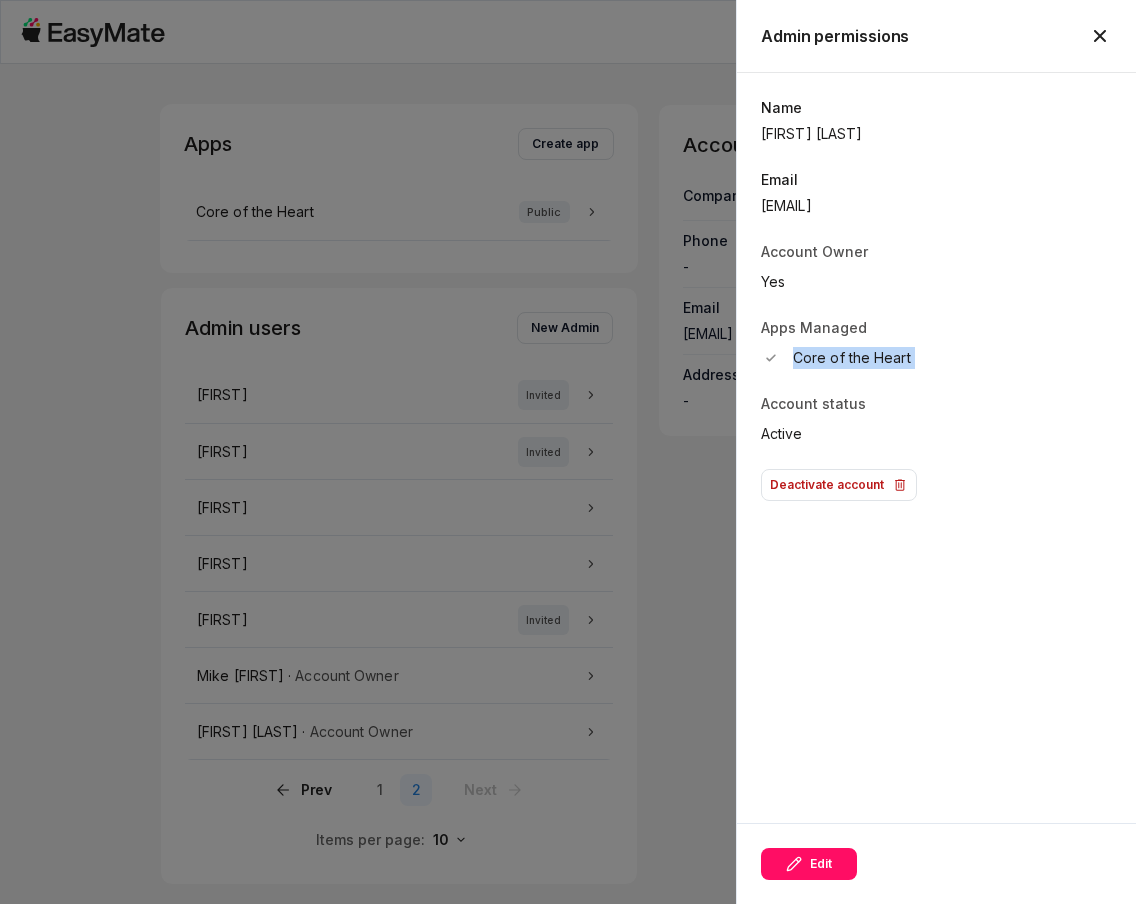 click on "Core of the Heart" at bounding box center [852, 358] 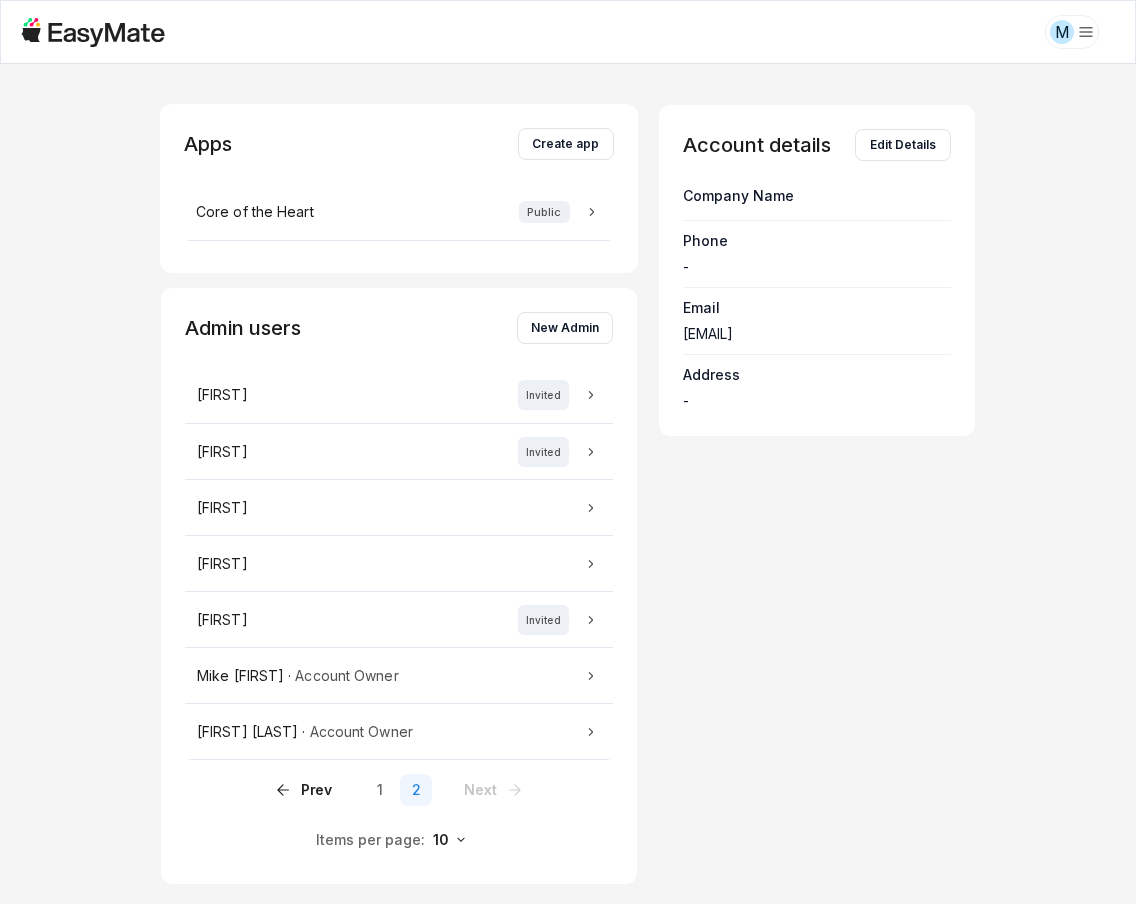click 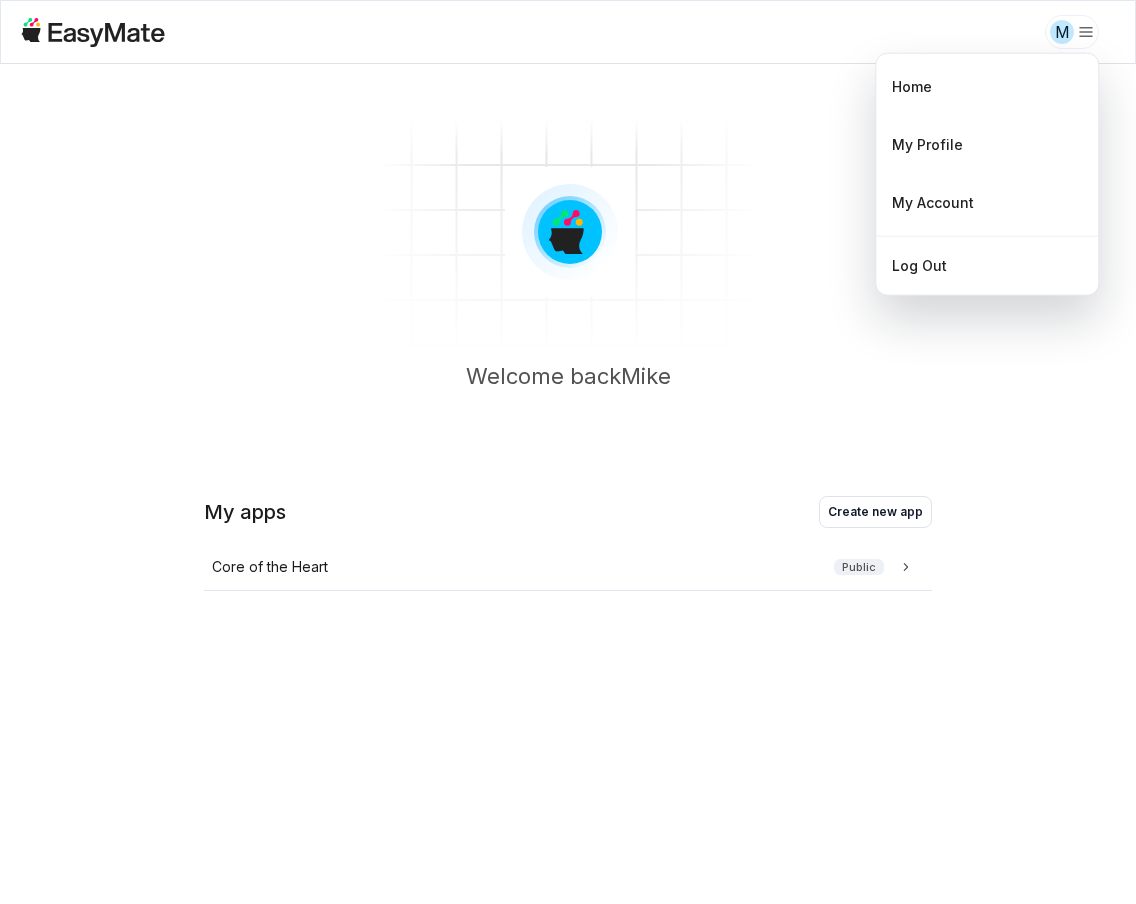 click on "We value your privacy We use cookies to enhance your browsing experience, serve personalised ads or content, and analyse our traffic. By clicking "Accept All", you consent to our use of cookies. Customize   Reject All   Accept All   Customize Consent Preferences   We use cookies to help you navigate efficiently and perform certain functions. You will find detailed information about all cookies under each consent category below. The cookies that are categorised as "Necessary" are stored on your browser as they are essential for enabling the basic functionalities of the site. ...  Show more Necessary Always Active Necessary cookies are required to enable the basic features of this site, such as providing secure log-in or adjusting your consent preferences. These cookies do not store any personally identifiable data. Cookie cookieyes-consent Duration 1 year Description Cookie __cf_bm Duration 1 hour Description This cookie, set by Cloudflare, is used to support Cloudflare Bot Management.  Cookie __hssrc session" at bounding box center [568, 452] 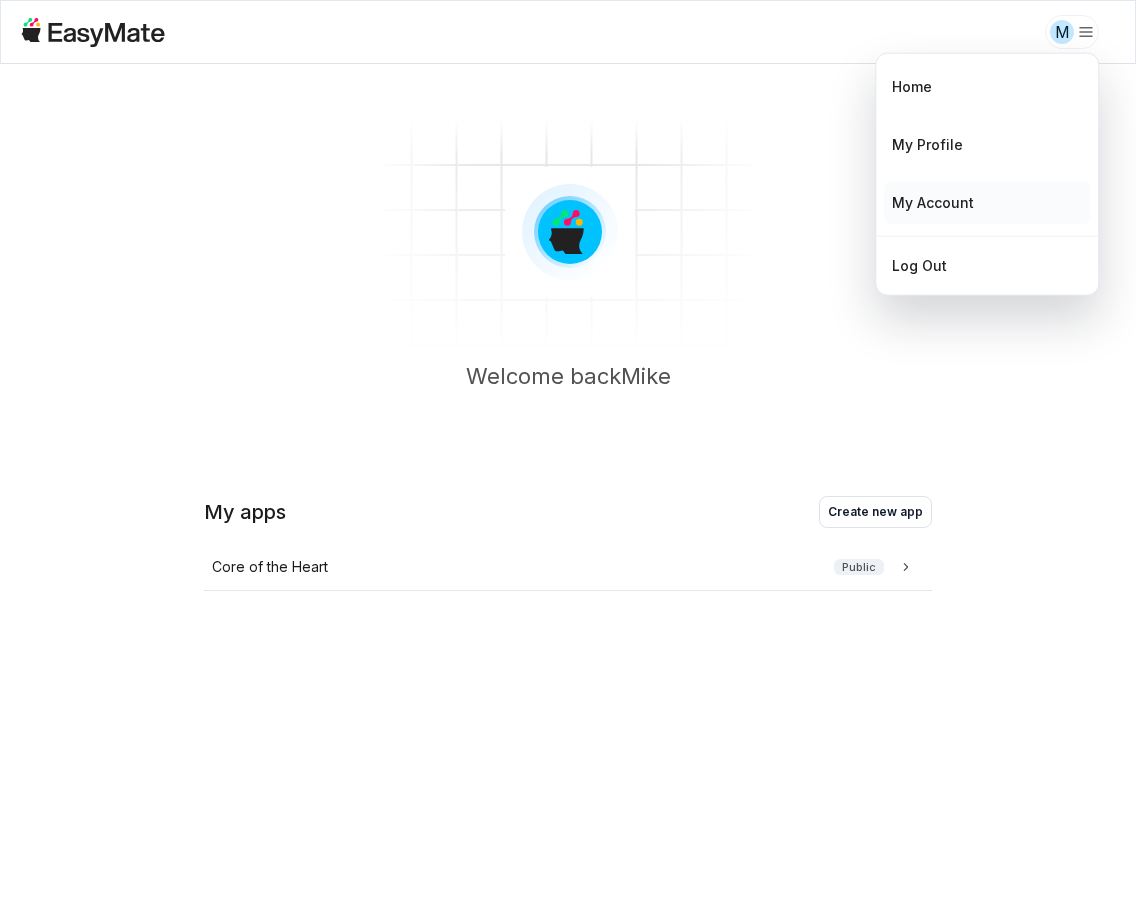 click on "My Account" at bounding box center (933, 203) 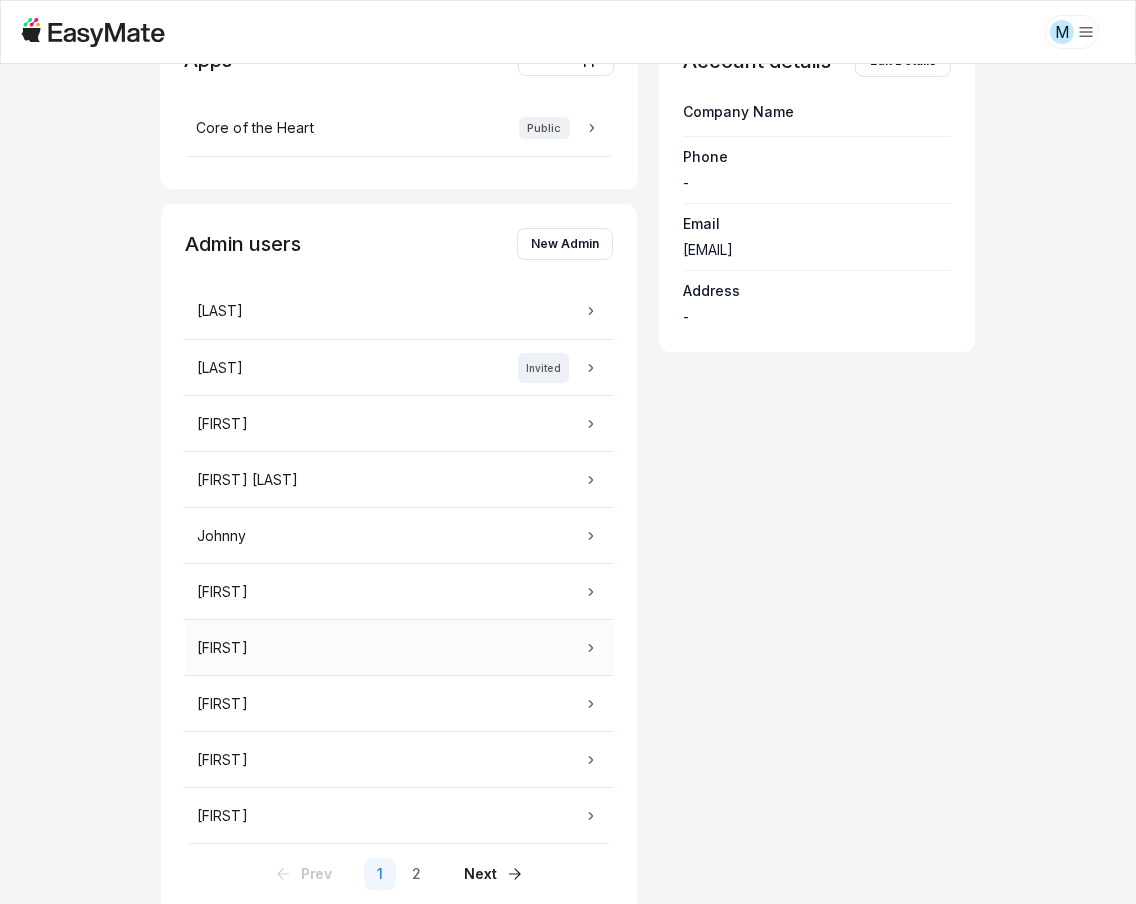 scroll, scrollTop: 148, scrollLeft: 0, axis: vertical 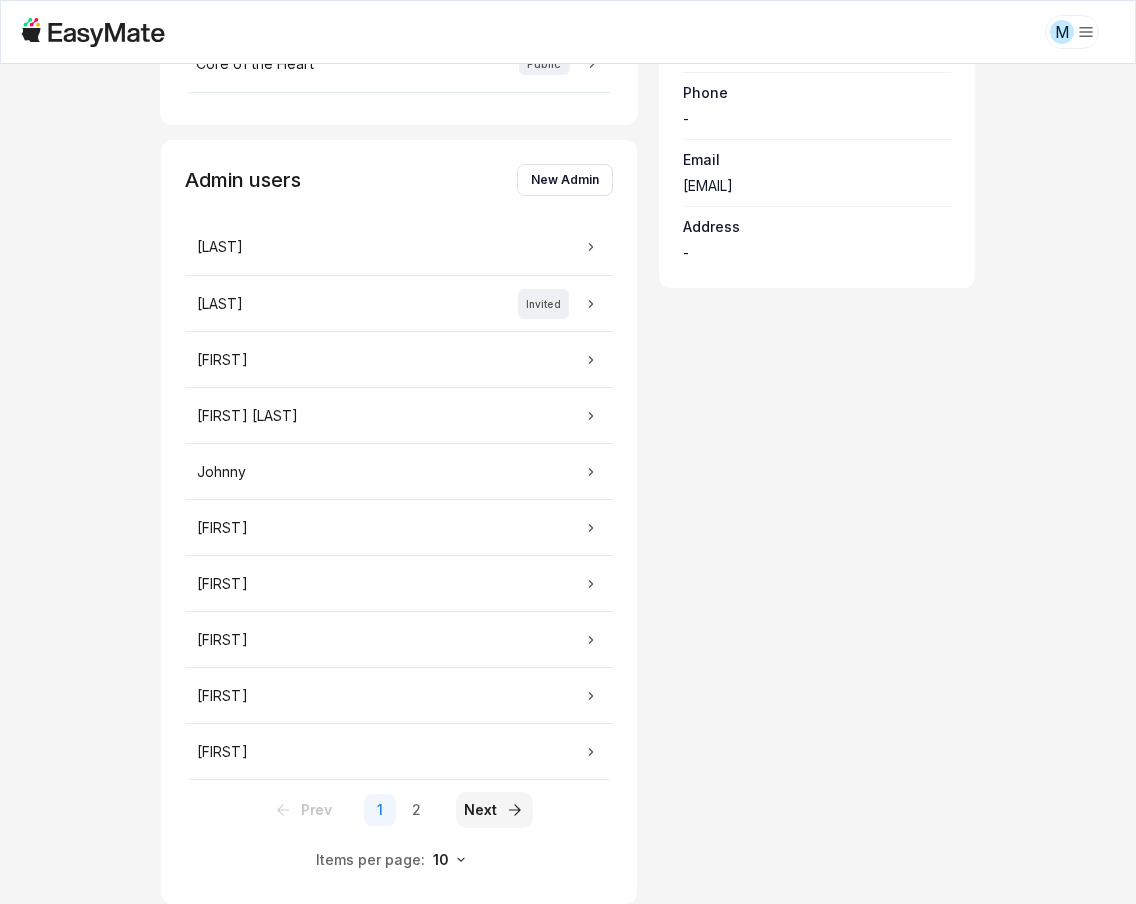 click on "Next" at bounding box center (494, 810) 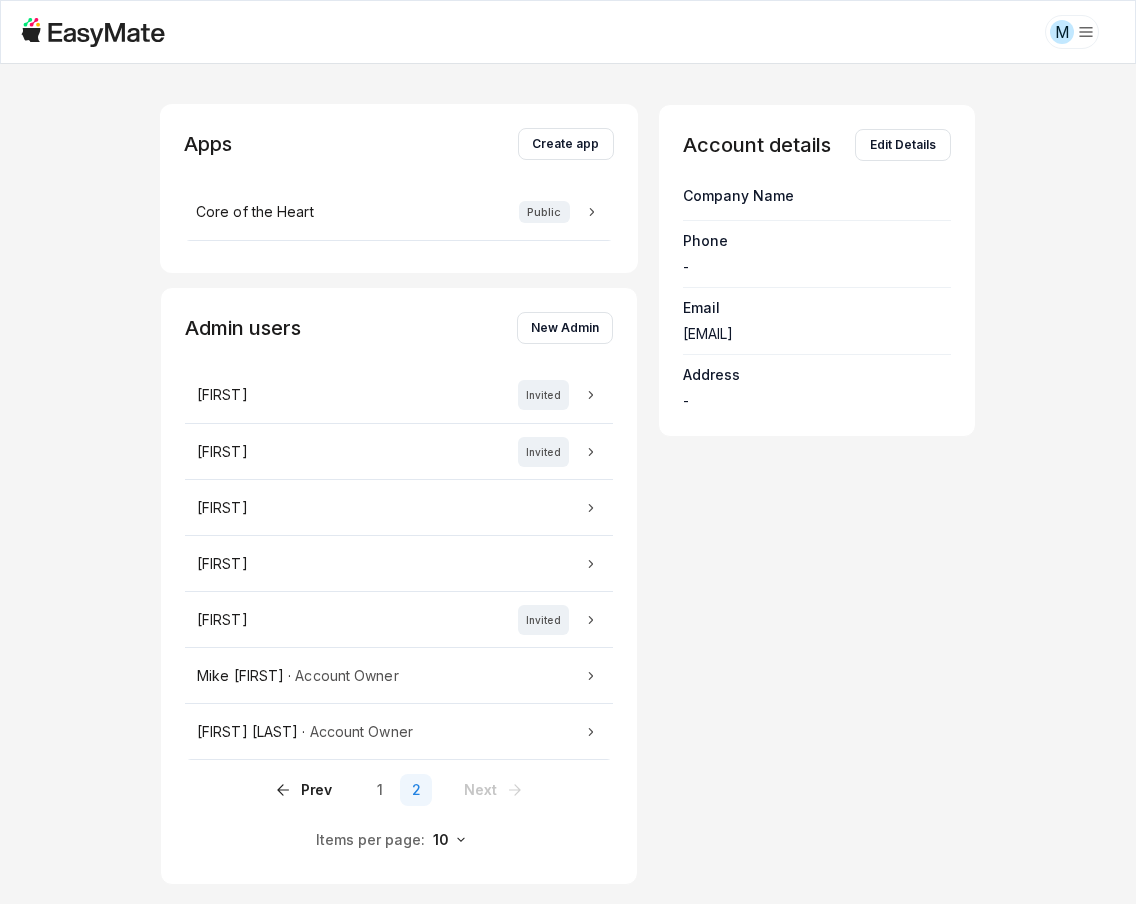 scroll, scrollTop: 0, scrollLeft: 0, axis: both 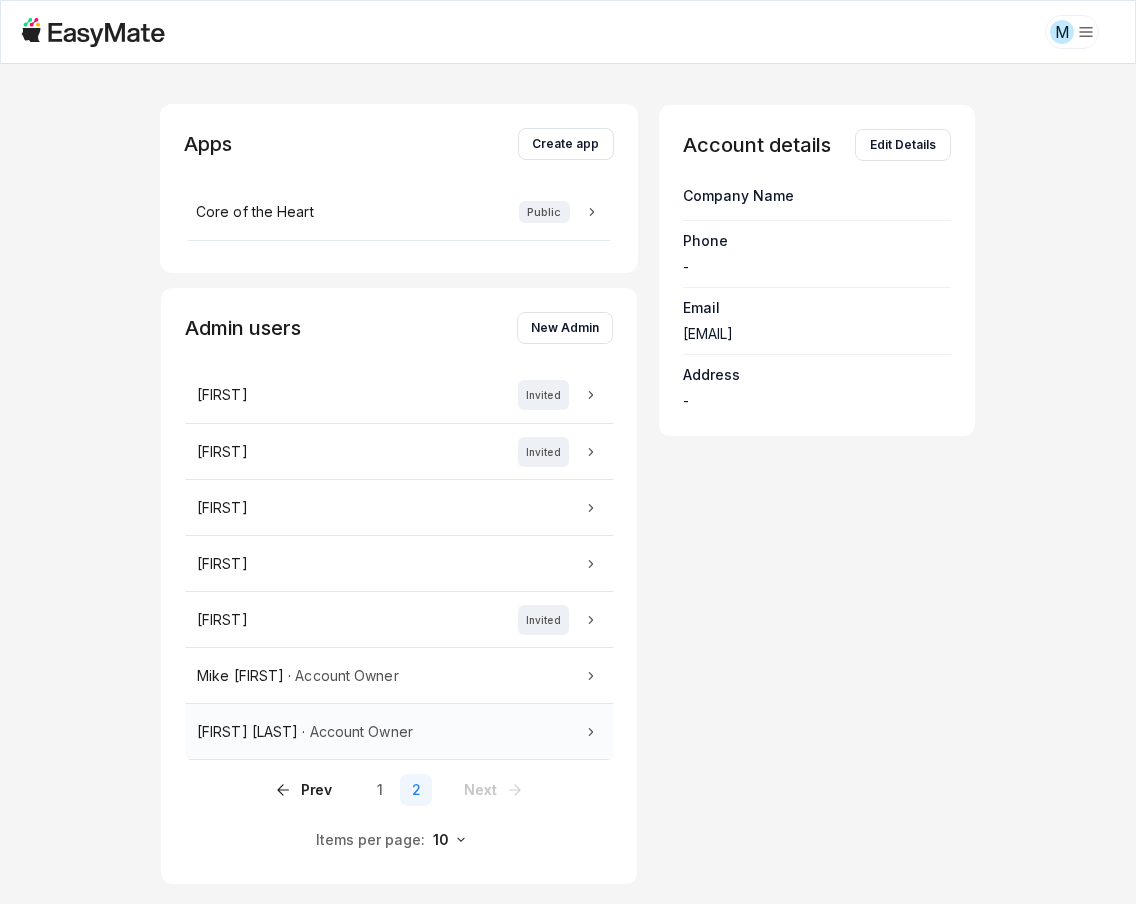 click 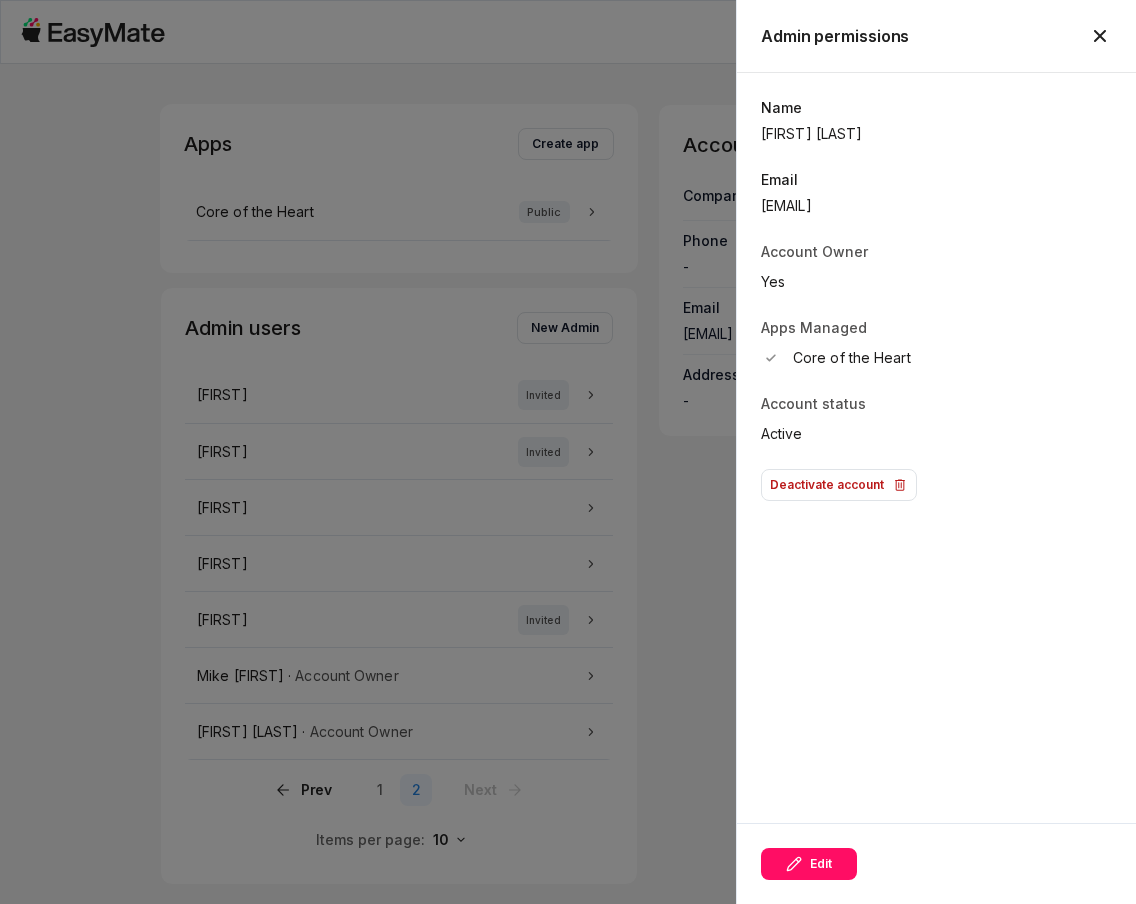 click on "Core of the Heart" at bounding box center [852, 358] 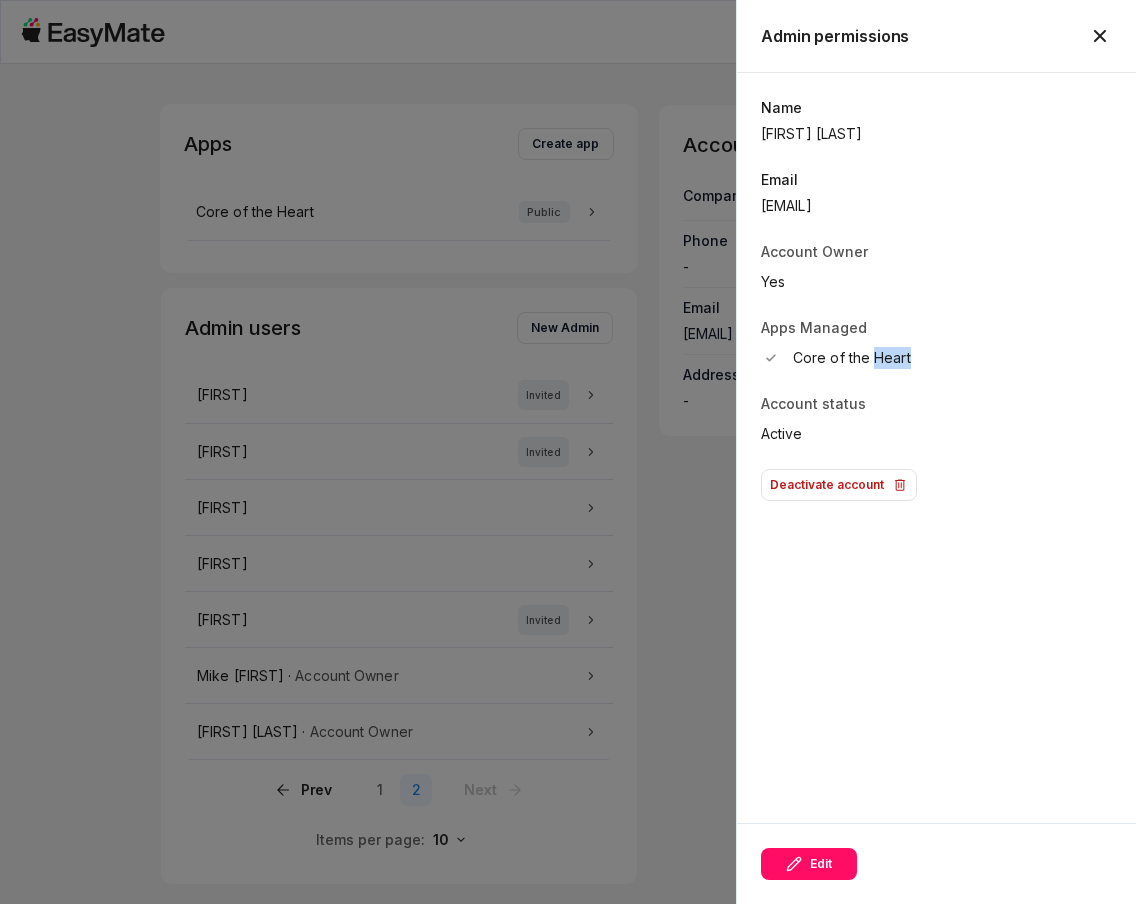 click on "Core of the Heart" at bounding box center (852, 358) 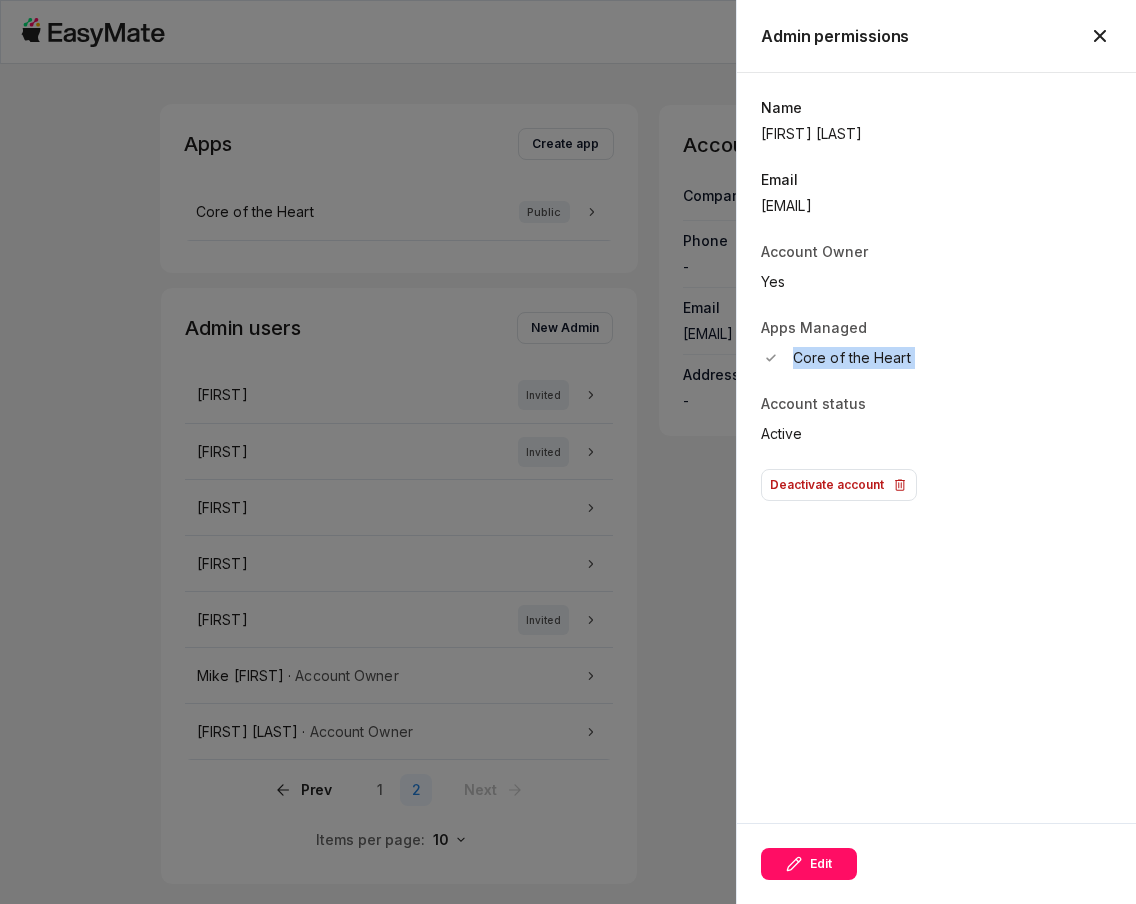 click on "Core of the Heart" at bounding box center (852, 358) 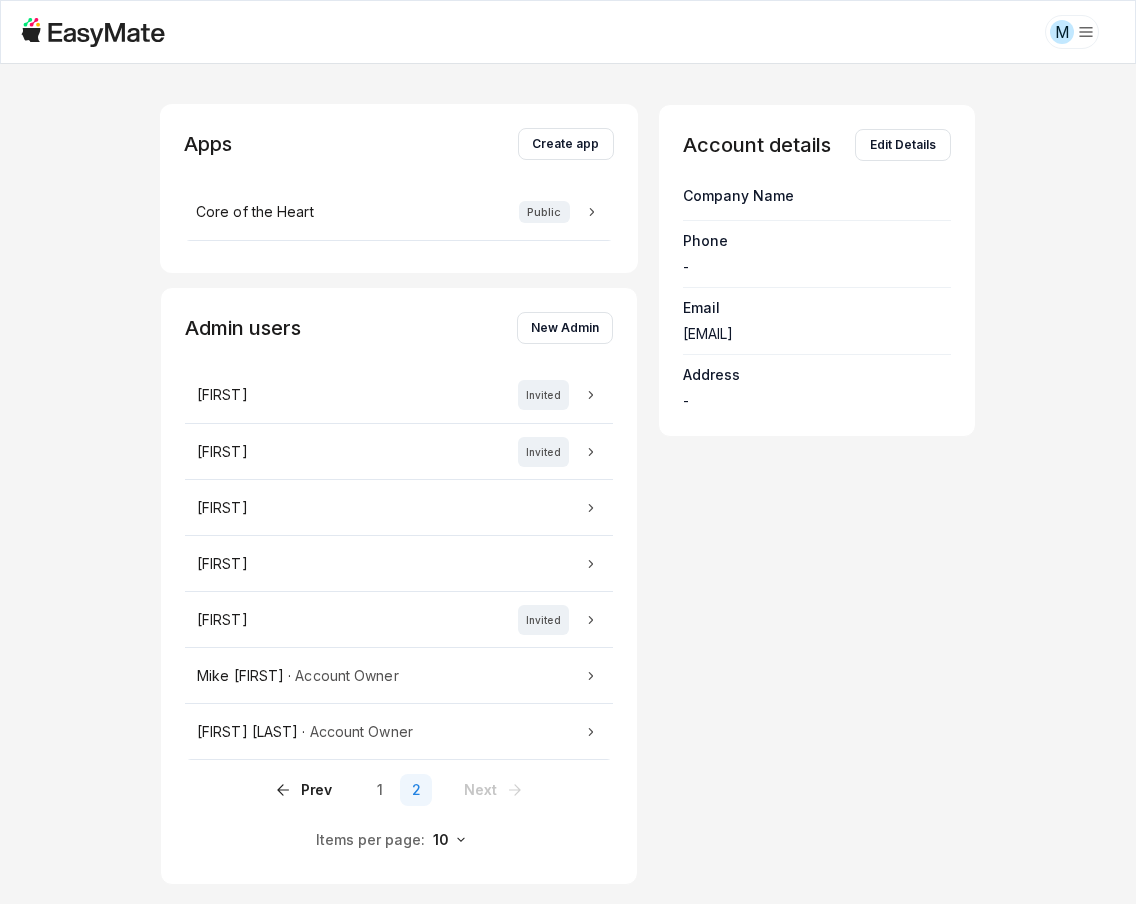click on "Apps Create app Core of the Heart Public Admin users New Admin [FIRST]   Invited [FIRST]   Invited [FIRST]   [FIRST]   [FIRST]   Invited [FIRST]   [FIRST]    [LAST] · Account Owner [FIRST]    [LAST] · Account Owner Items per page: 10 Prev 1 2 Next Account details Edit Details Company Name Phone - Email [EMAIL] Address -" at bounding box center (568, 484) 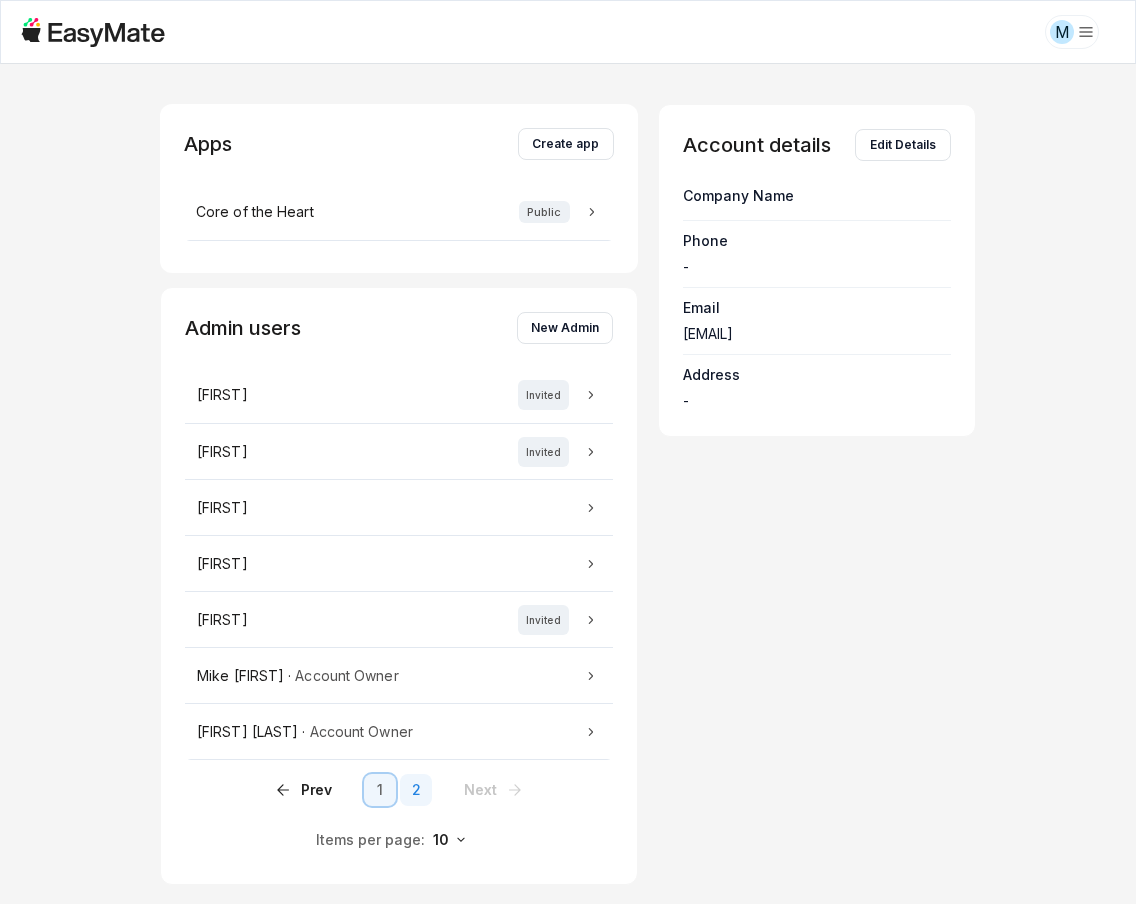 click on "1" at bounding box center (380, 790) 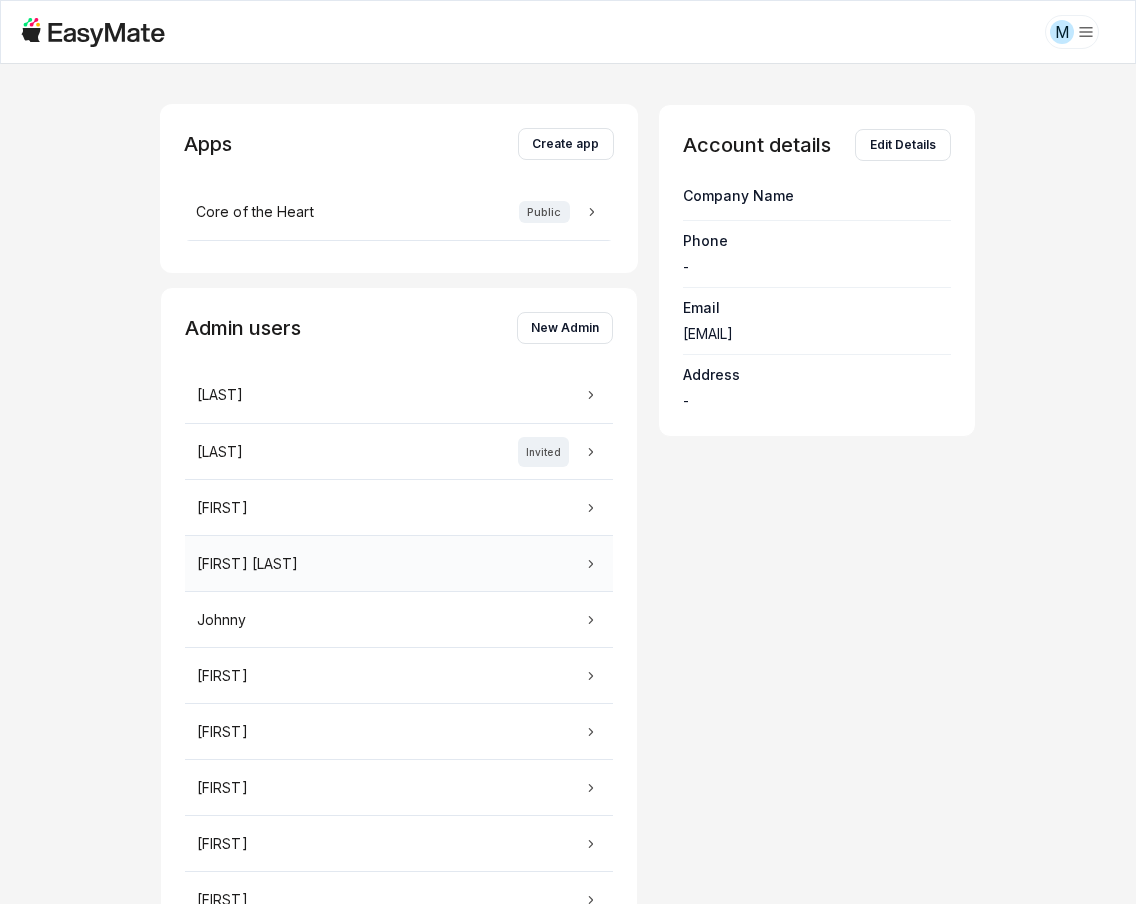 click on "[FIRST]   [LAST]" at bounding box center (399, 564) 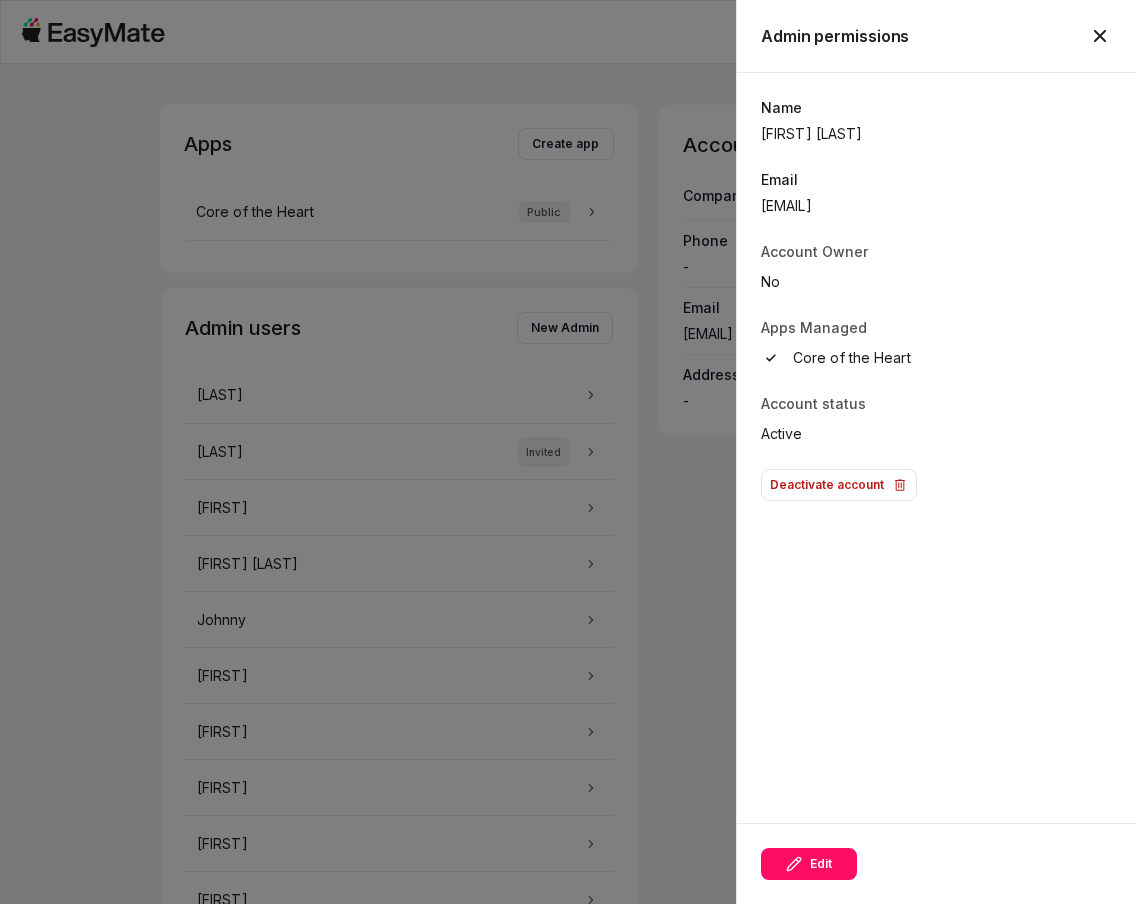 click on "[EMAIL]" at bounding box center [936, 206] 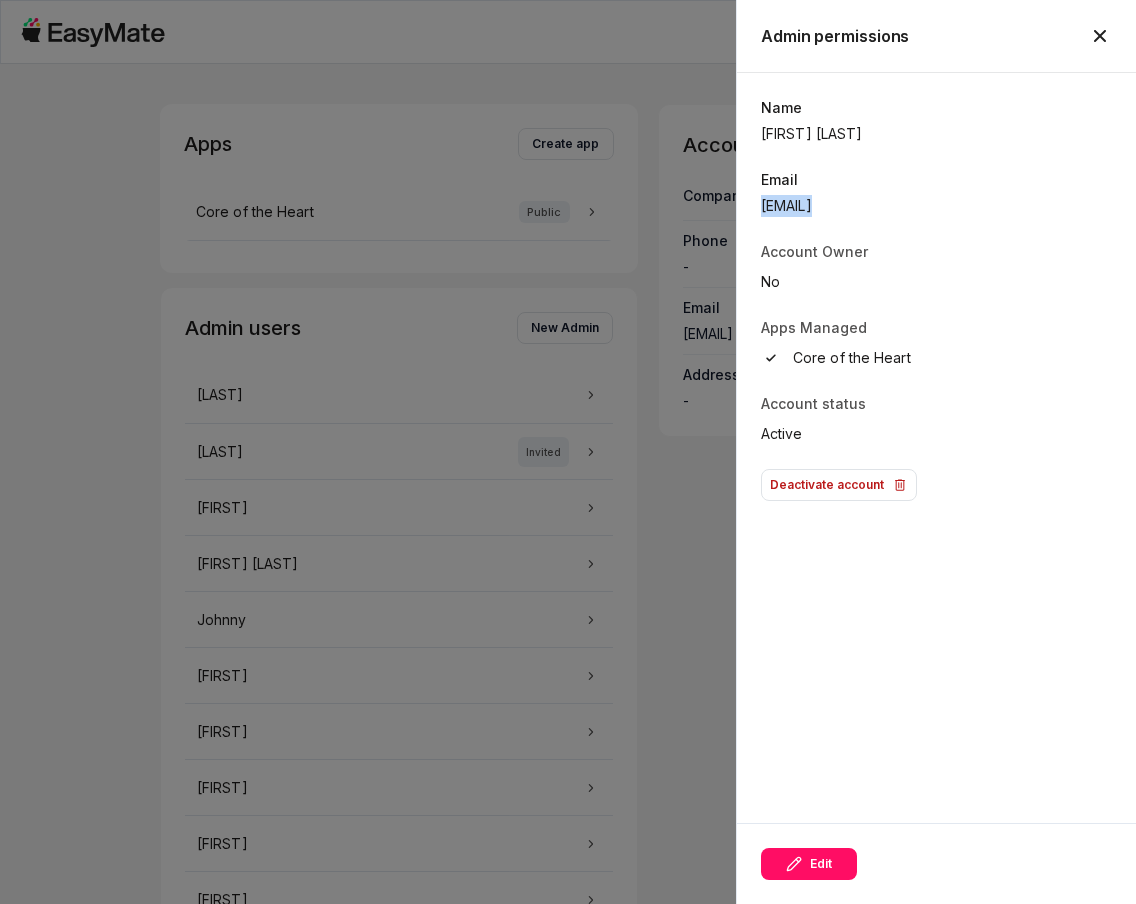 click on "[EMAIL]" at bounding box center (936, 206) 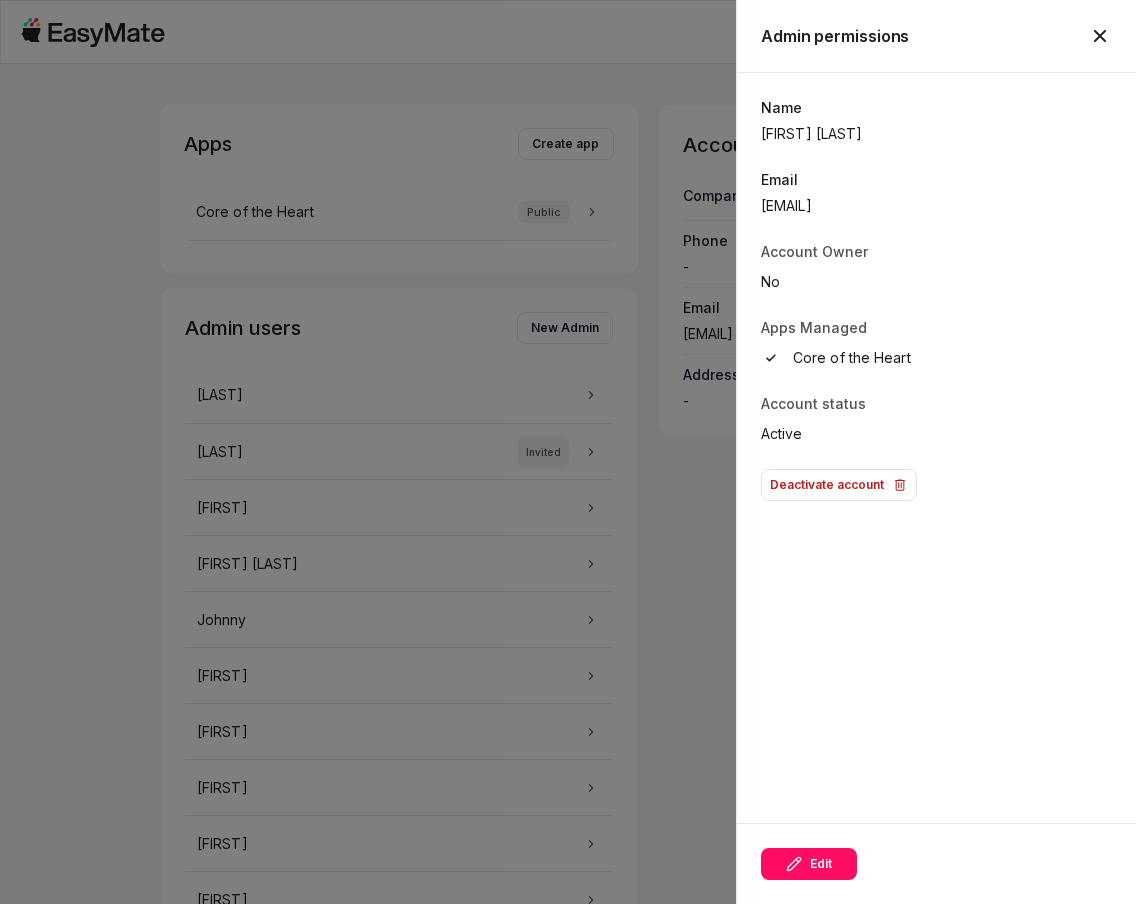 drag, startPoint x: 844, startPoint y: 211, endPoint x: 885, endPoint y: 257, distance: 61.6198 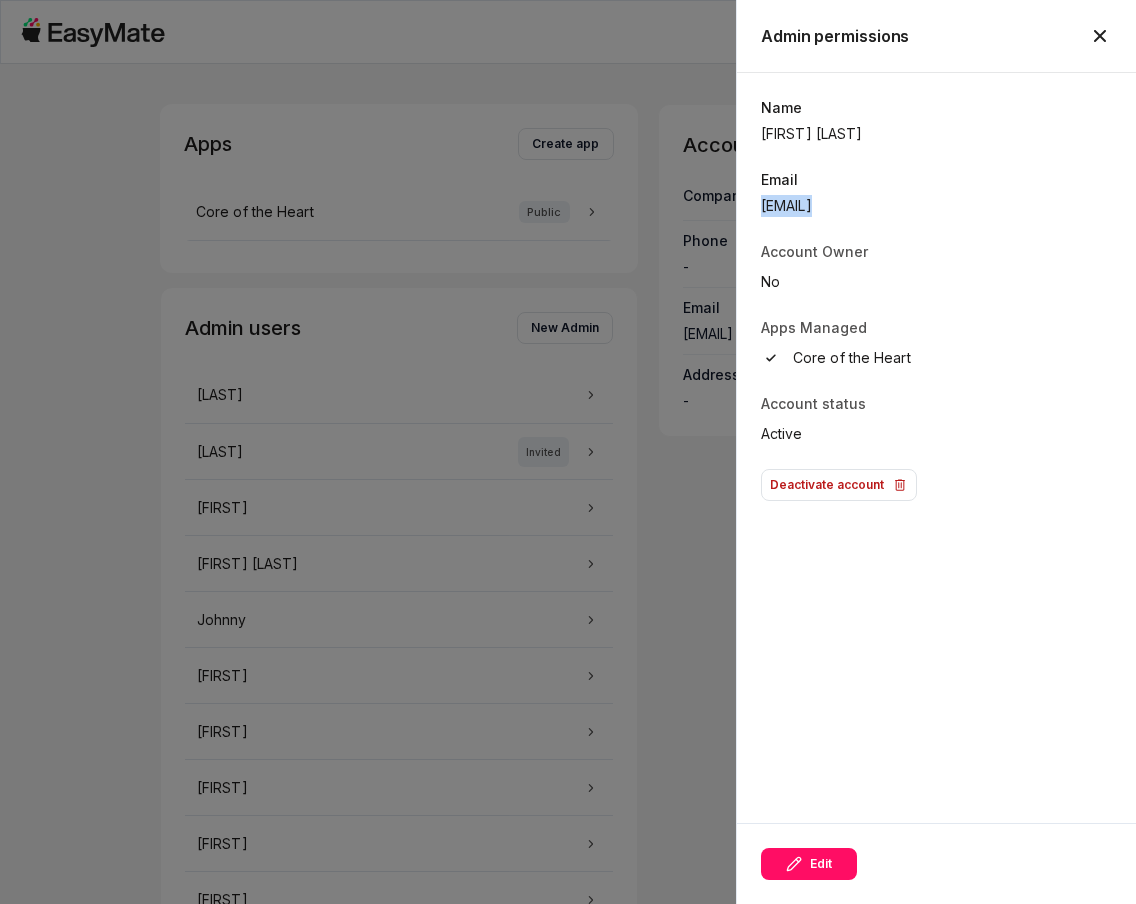 click on "[EMAIL]" at bounding box center (936, 206) 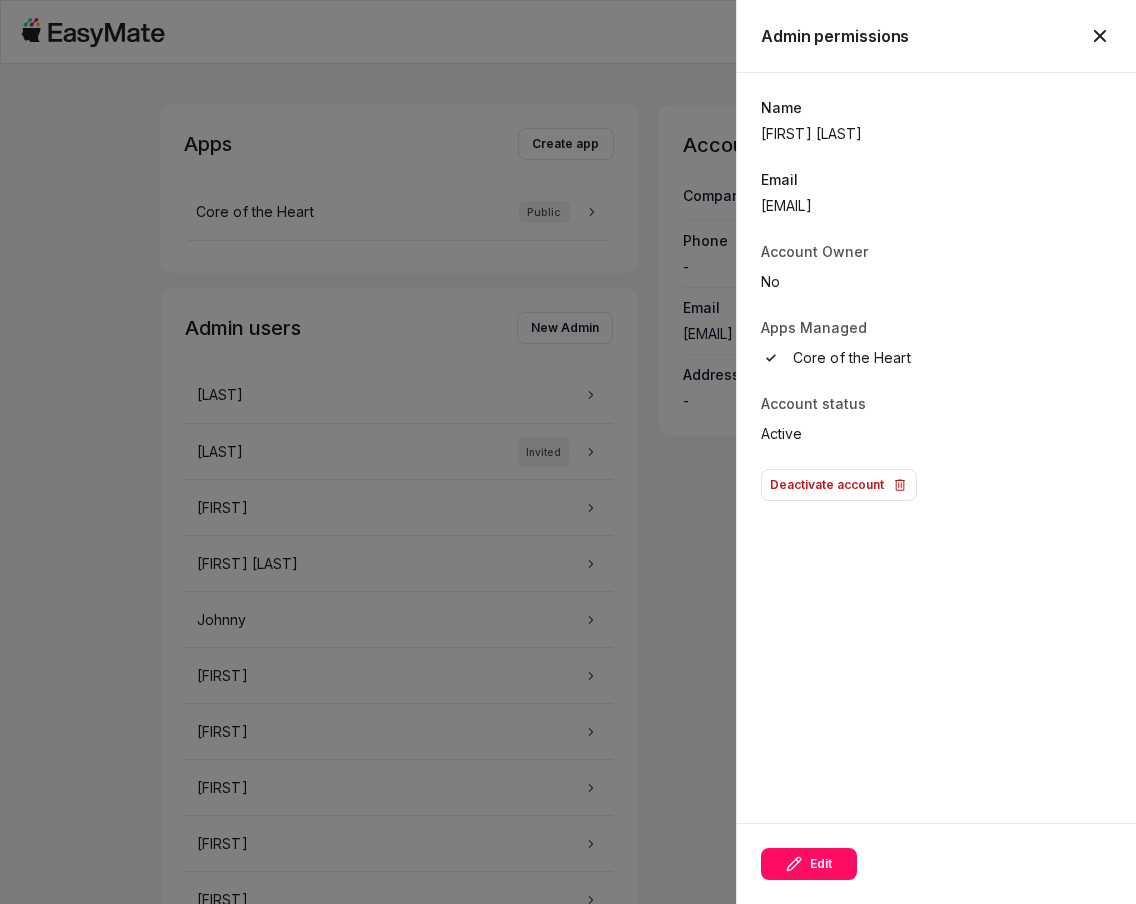 click on "Name [FIRST] [LAST] Email [EMAIL] Account Owner No Apps Managed Core of the Heart Account status Active Deactivate account" at bounding box center [936, 299] 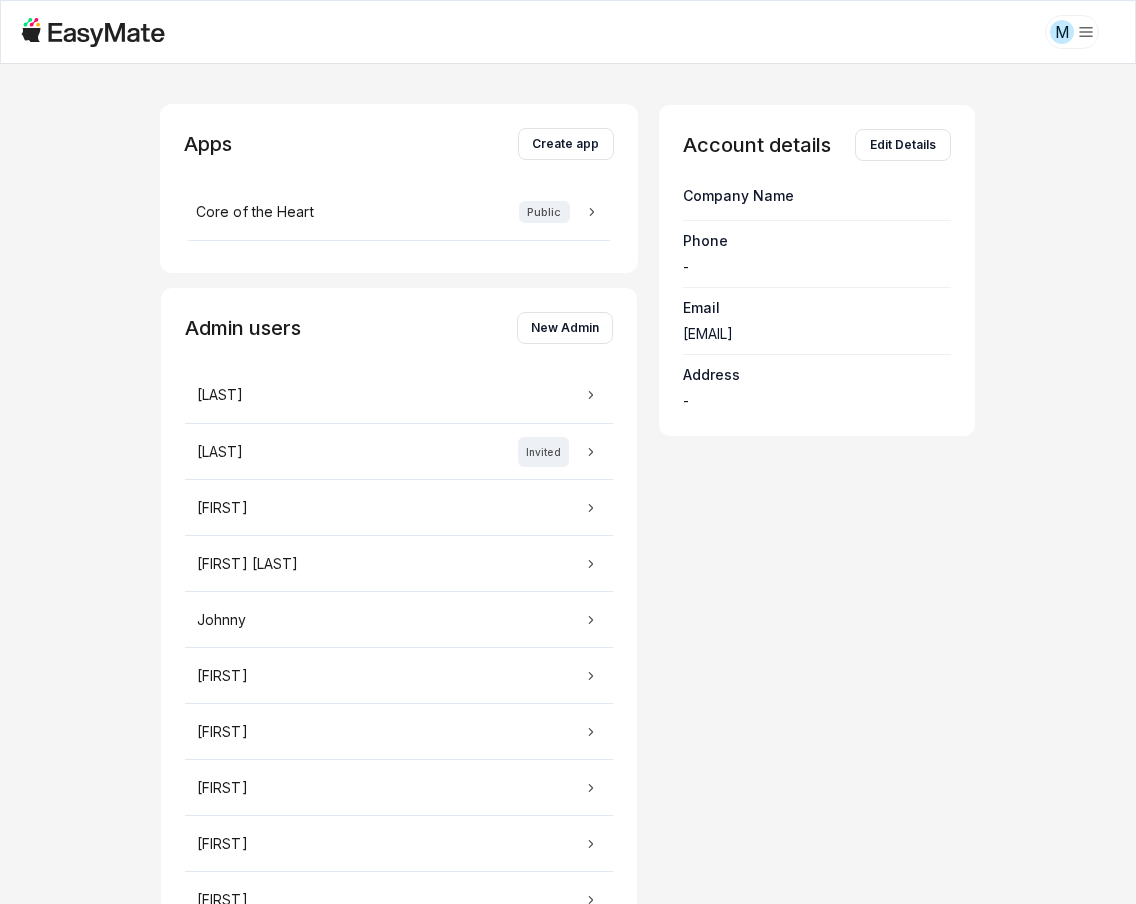 click on "Account details Edit Details Company Name Phone - Email [EMAIL] Address -" at bounding box center (817, 484) 